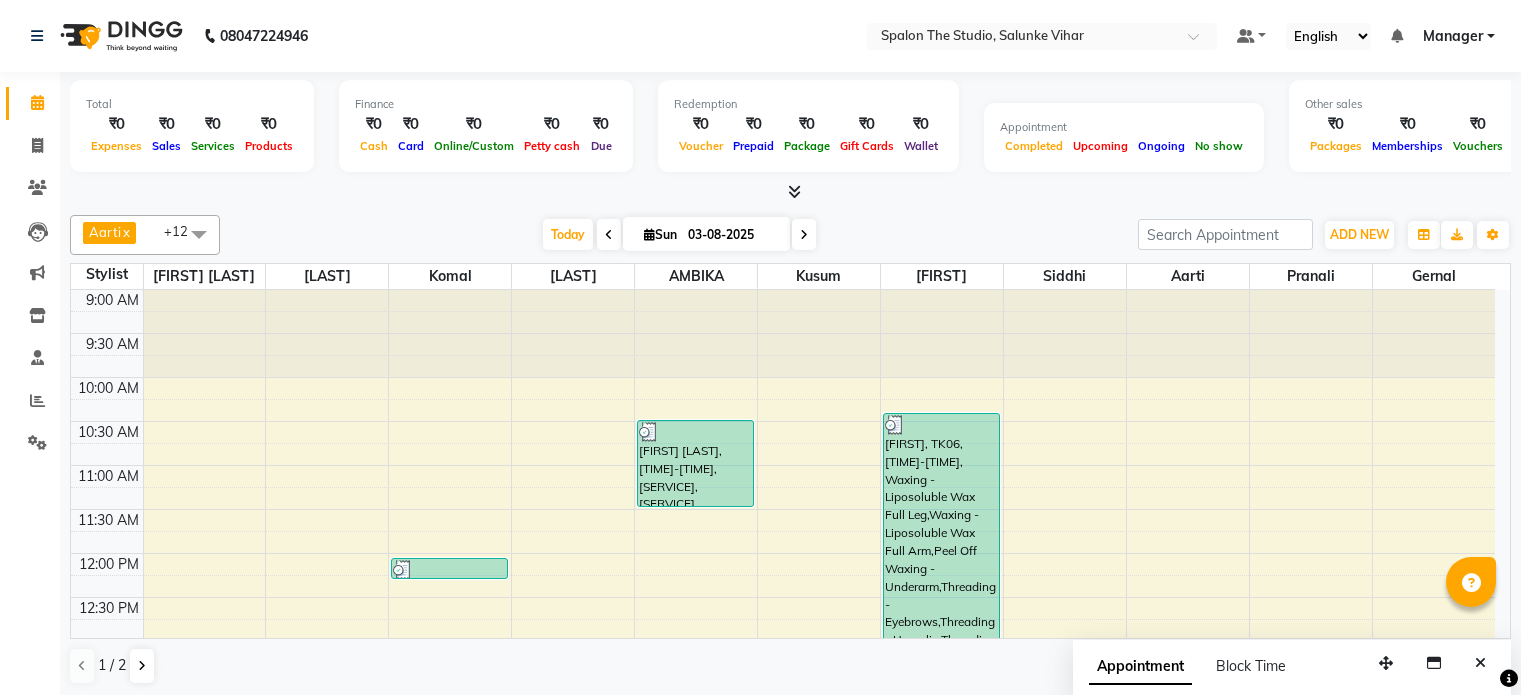 scroll, scrollTop: 0, scrollLeft: 0, axis: both 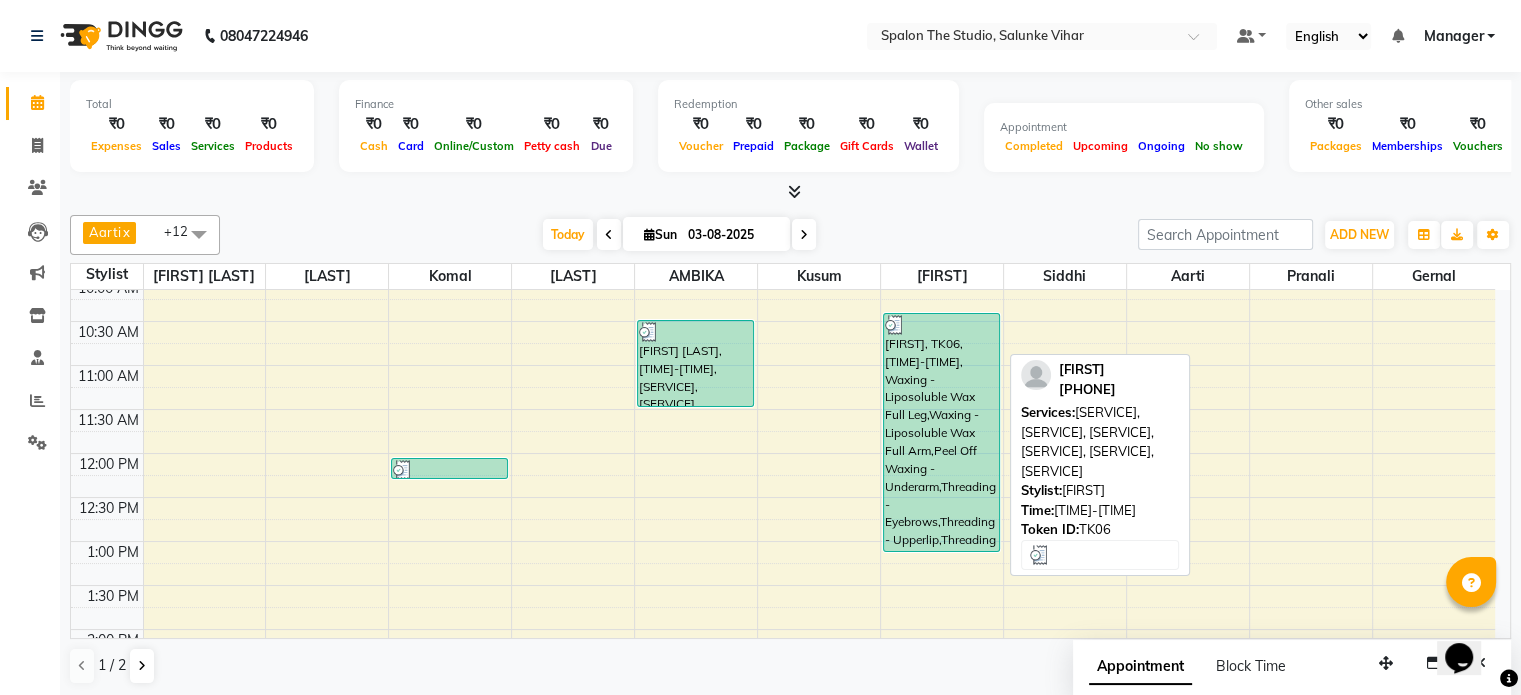 click on "[FIRST], TK06, [TIME]-[TIME], Waxing - Liposoluble Wax Full Leg,Waxing - Liposoluble Wax Full Arm,Peel Off Waxing - Underarm,Threading - Eyebrows,Threading - Upperlip,Threading - Eyebrows,Threading - Upperlip" at bounding box center (941, 432) 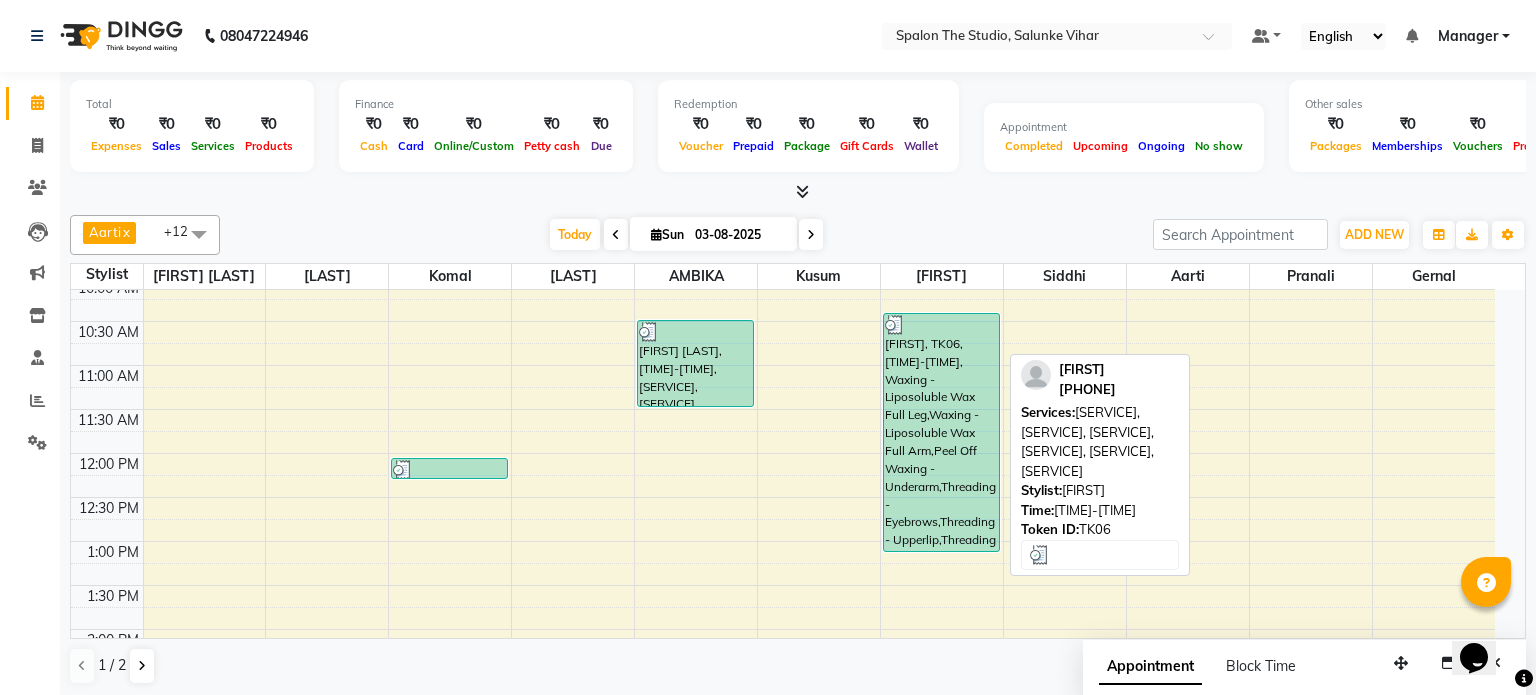 select on "3" 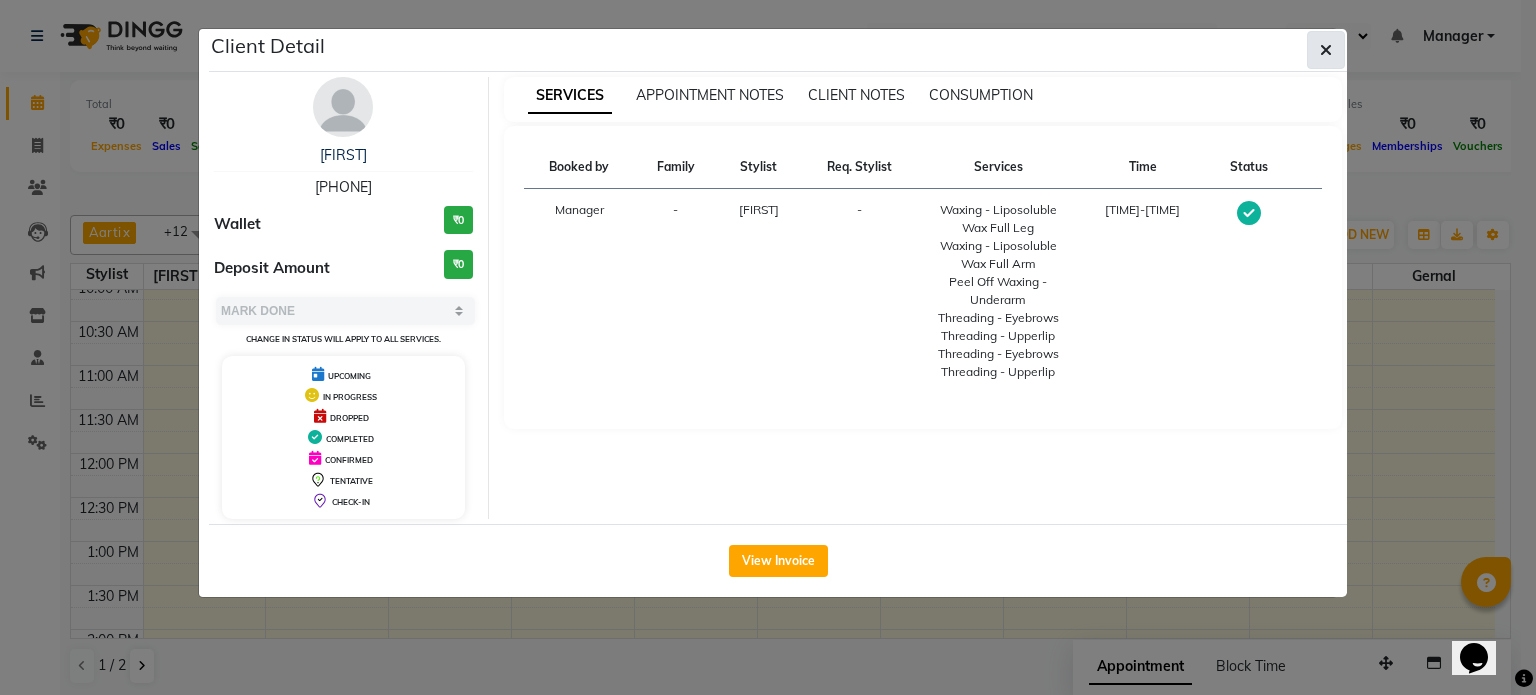 click 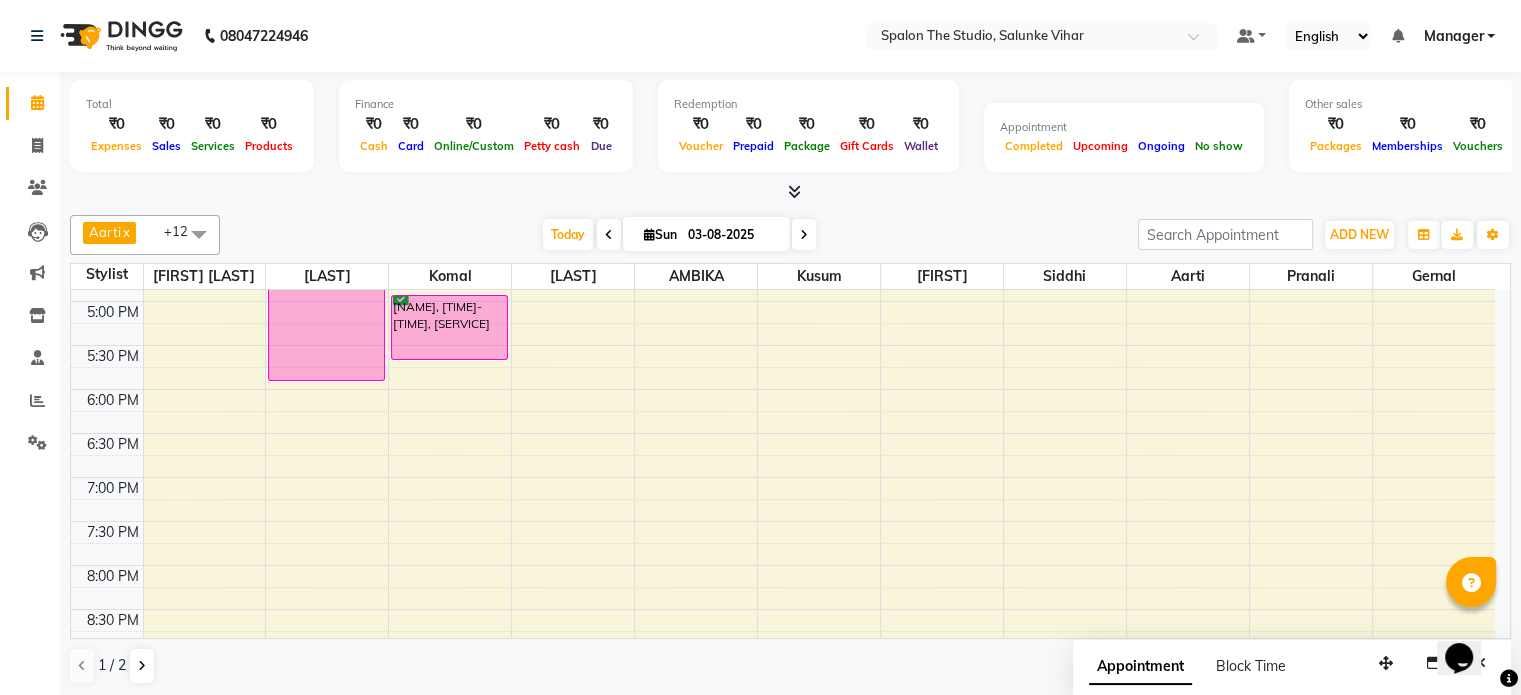 scroll, scrollTop: 672, scrollLeft: 0, axis: vertical 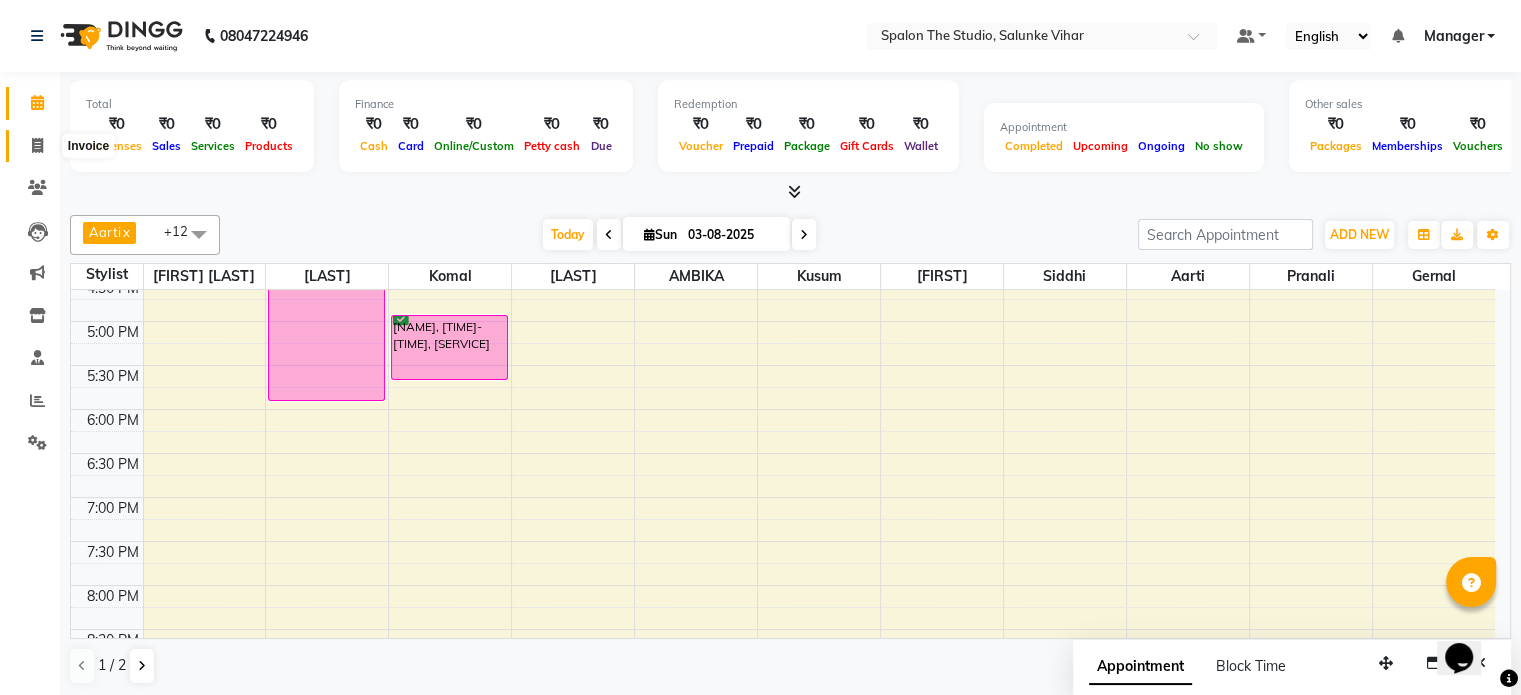 click 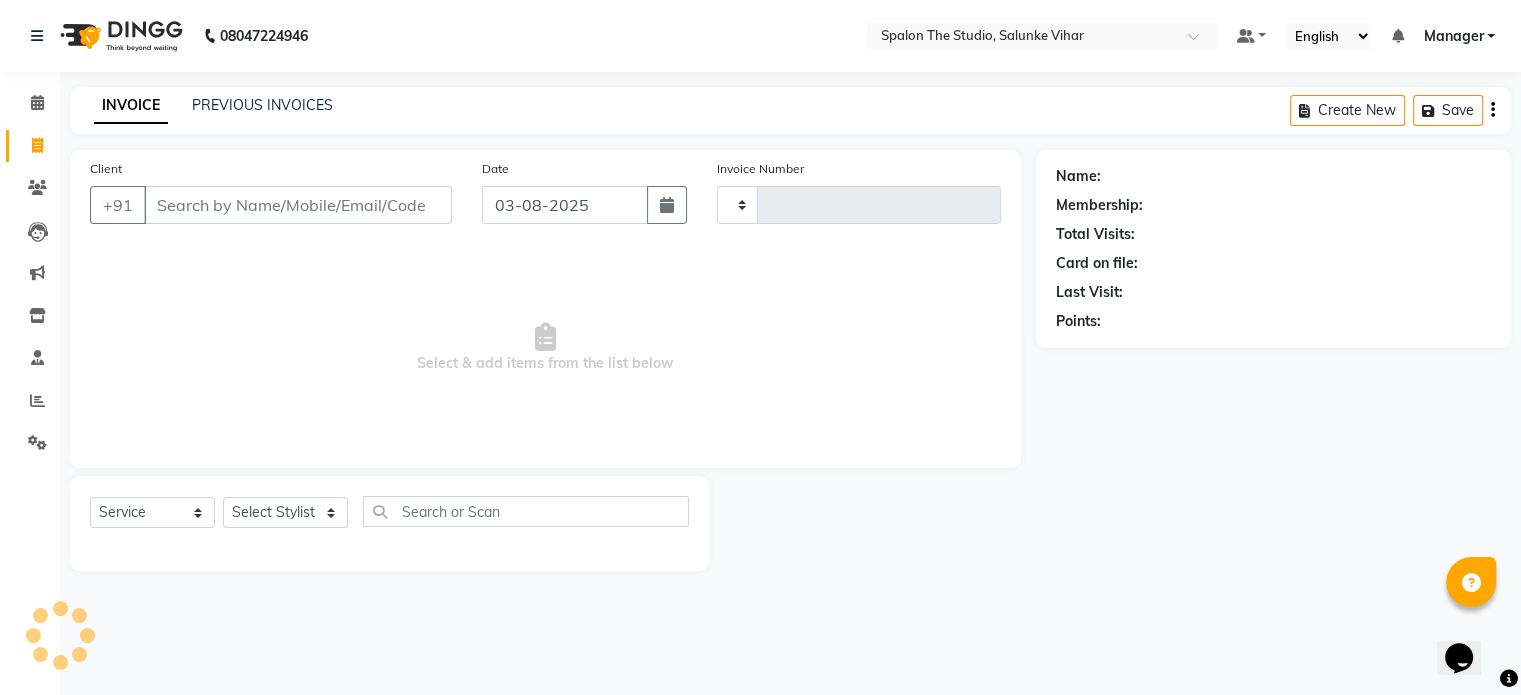 scroll, scrollTop: 0, scrollLeft: 0, axis: both 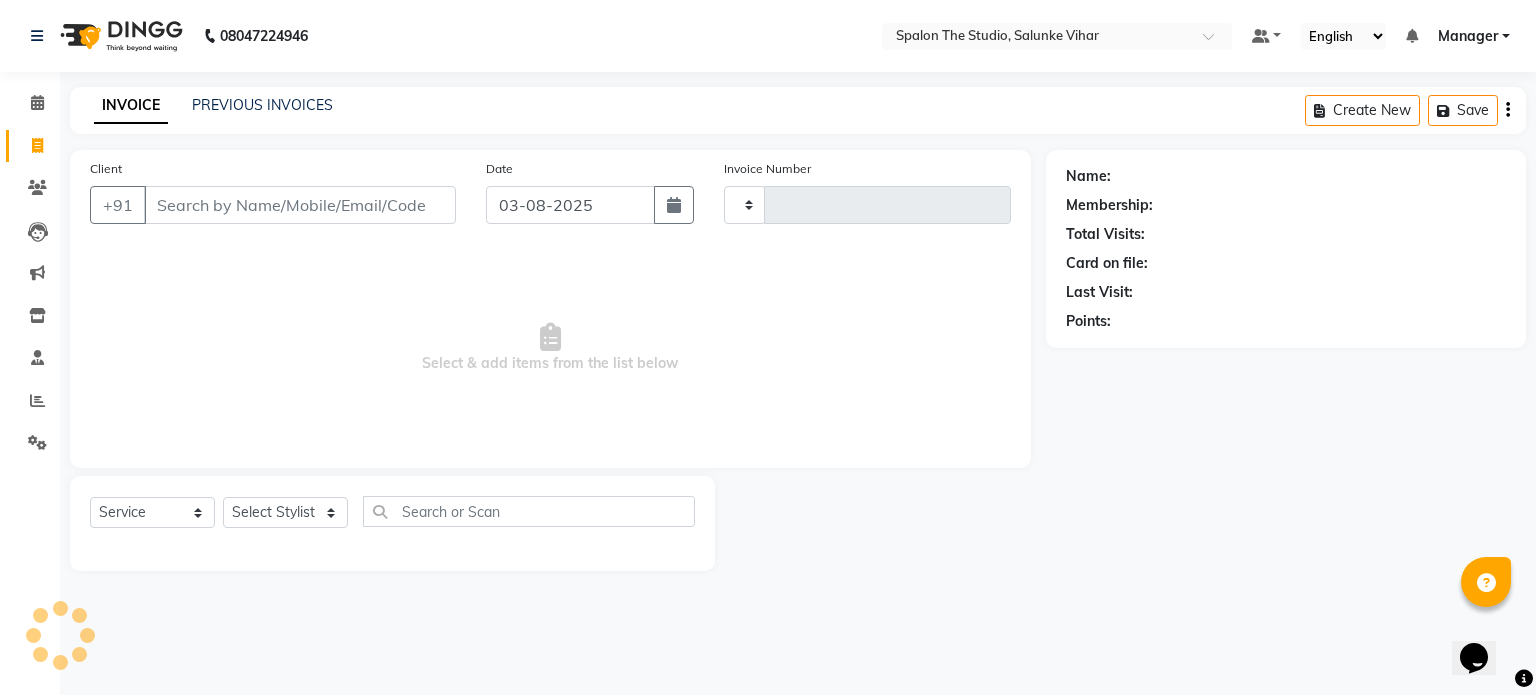 type on "1139" 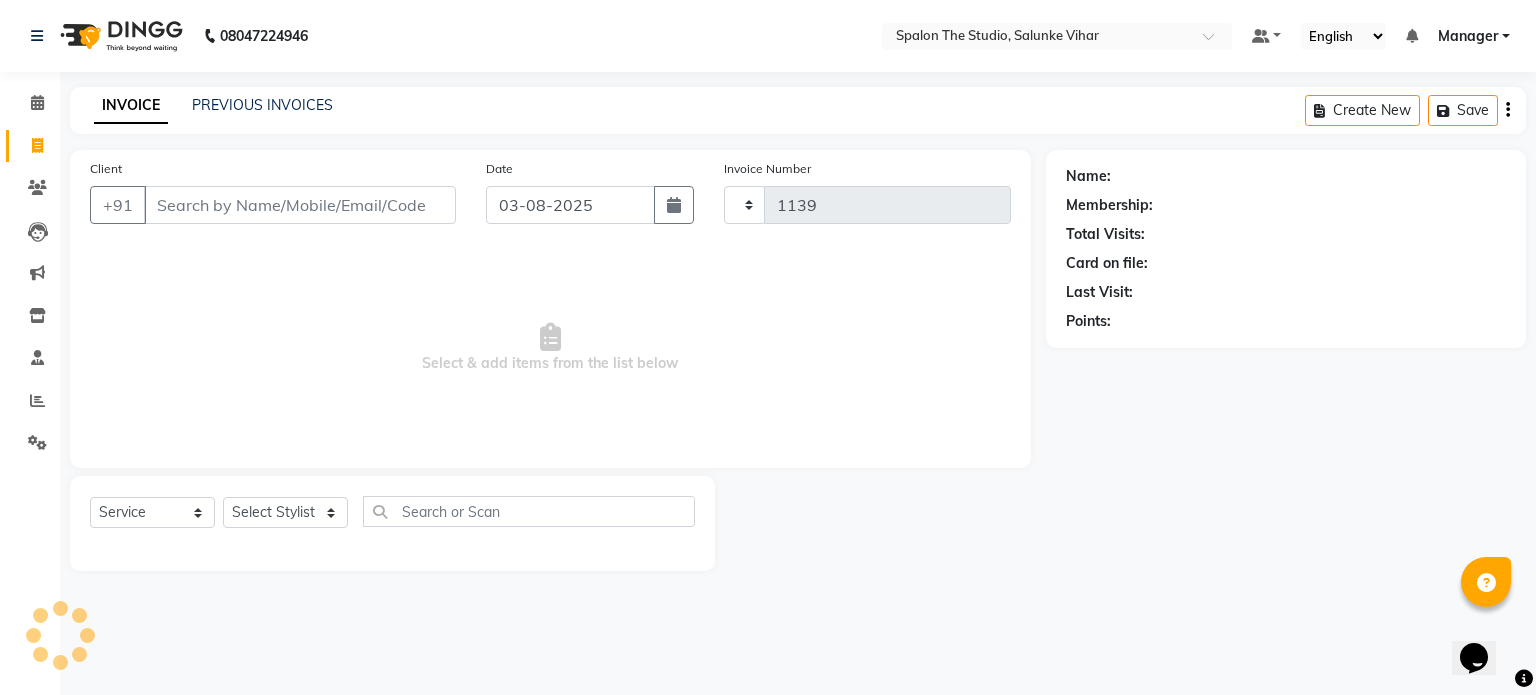 select on "903" 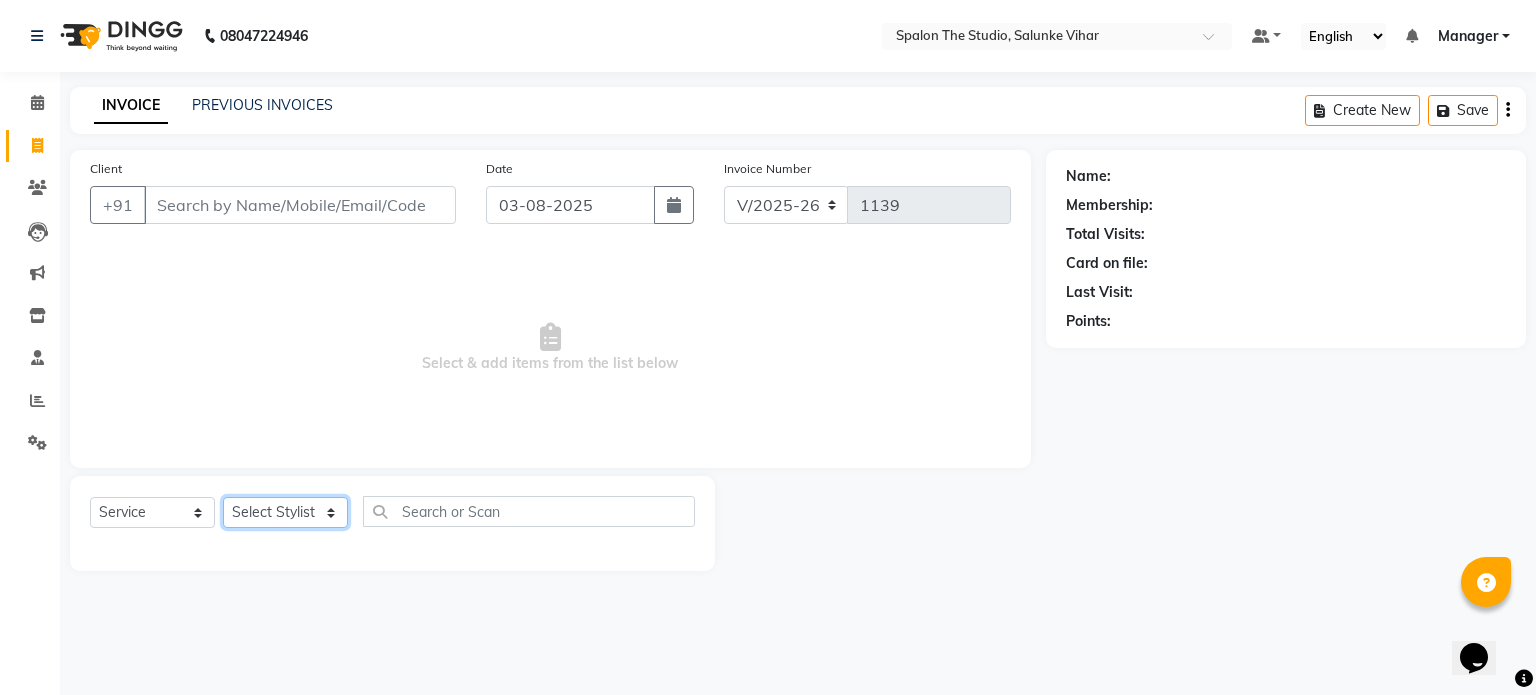 click on "Select Stylist Aarti AMBIKA farheen  Gernal komal  kusum Manager navazish pranali Riya Shetye Saisha SHARIF Shubham  Pawar siddhi sunil Vanshika" 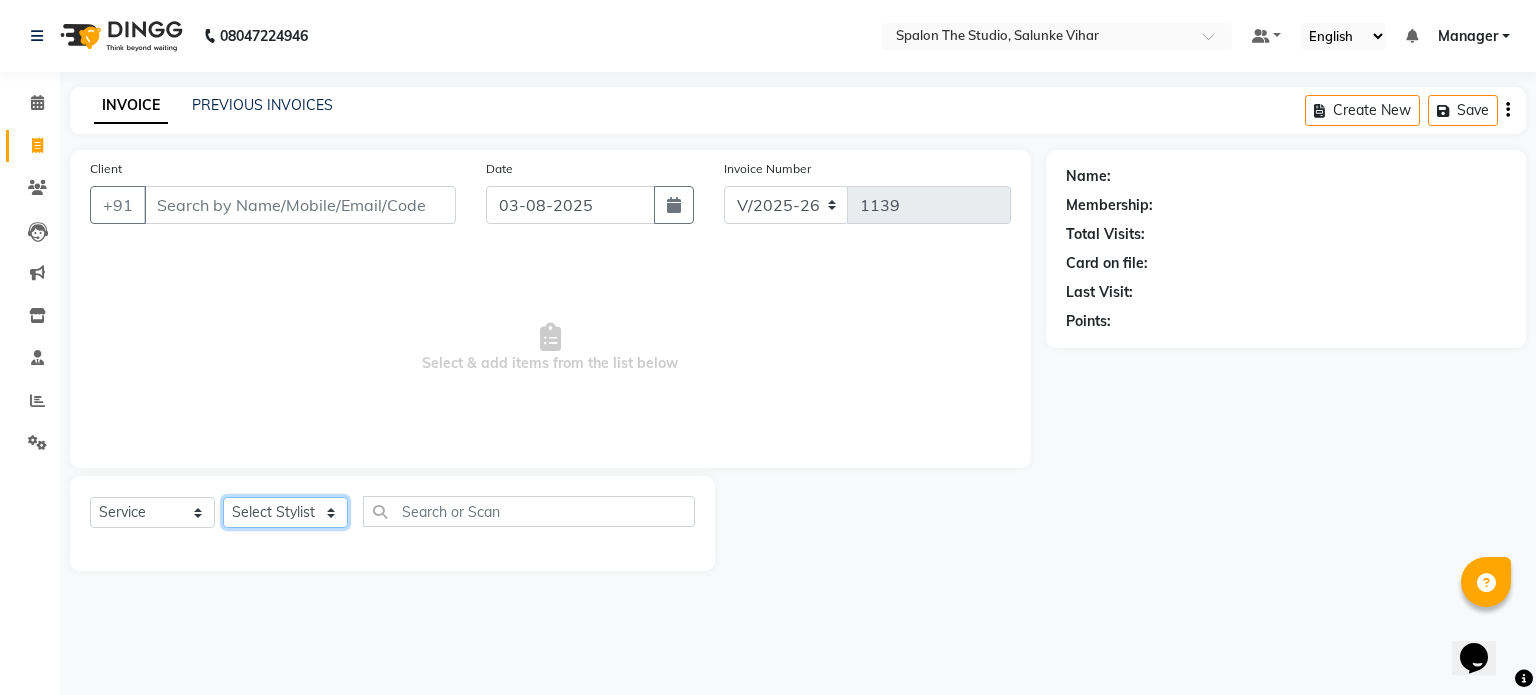 select on "87109" 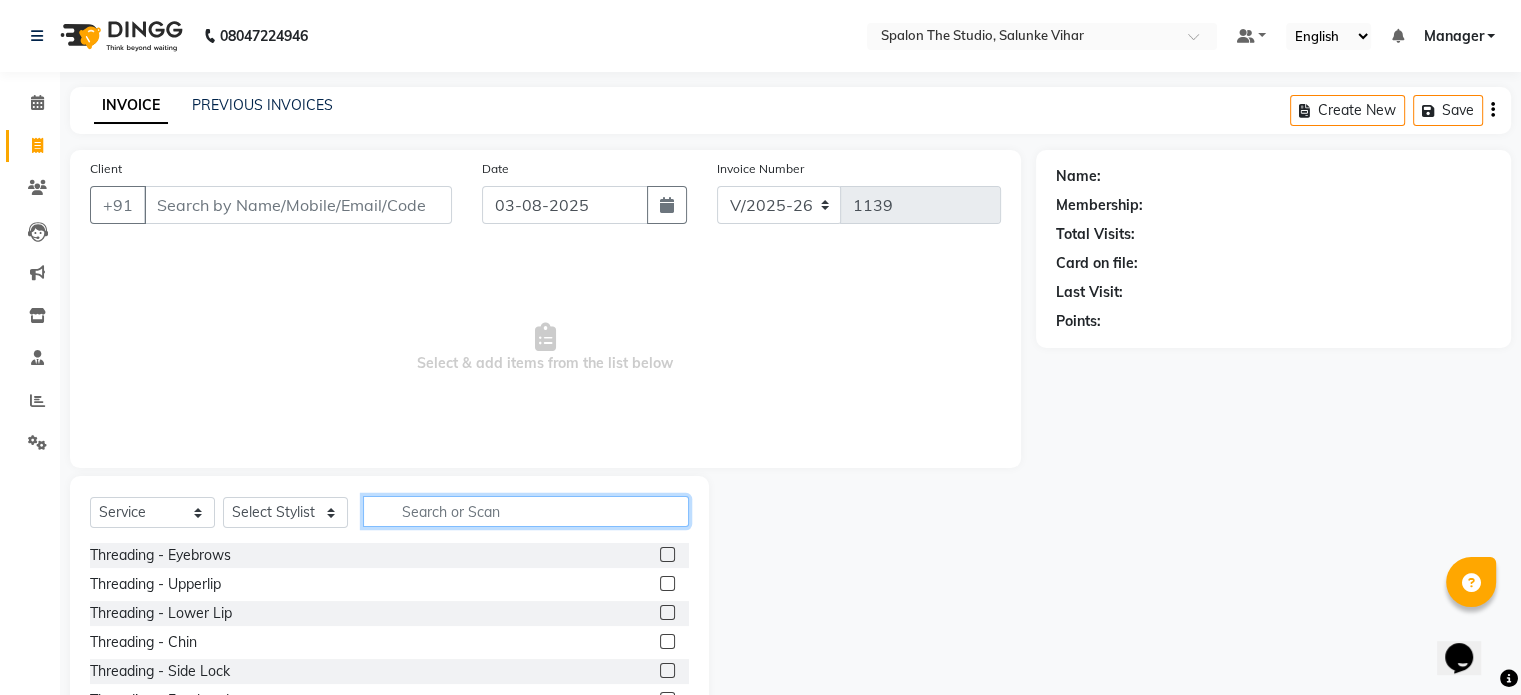 click 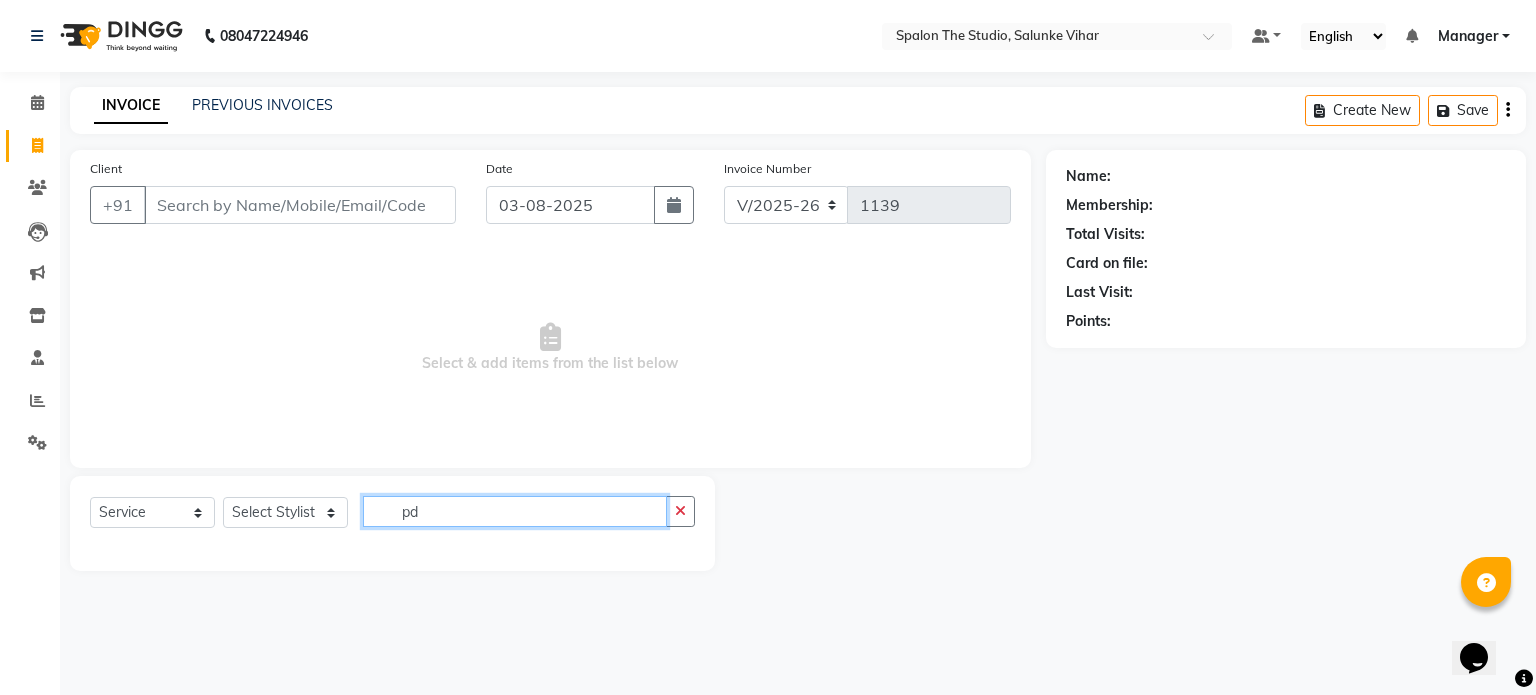 type on "p" 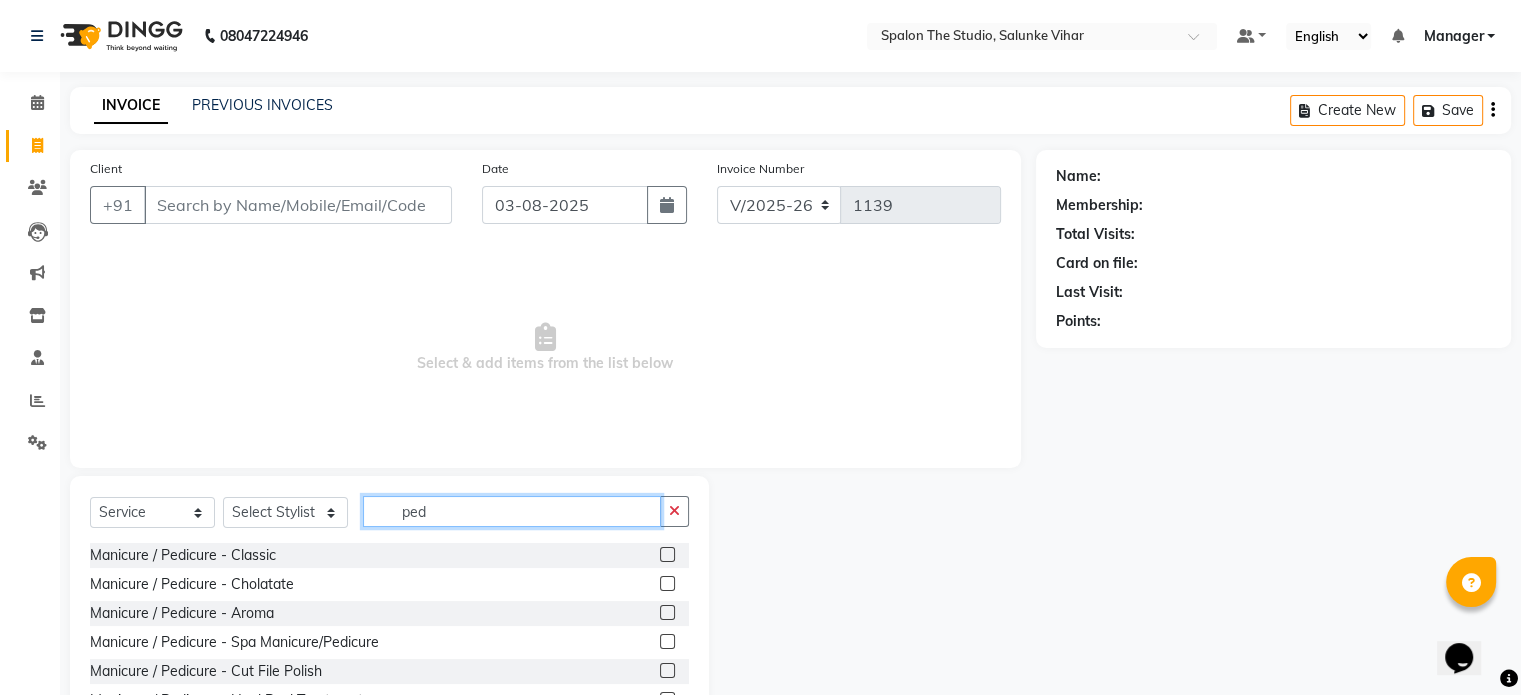 type on "ped" 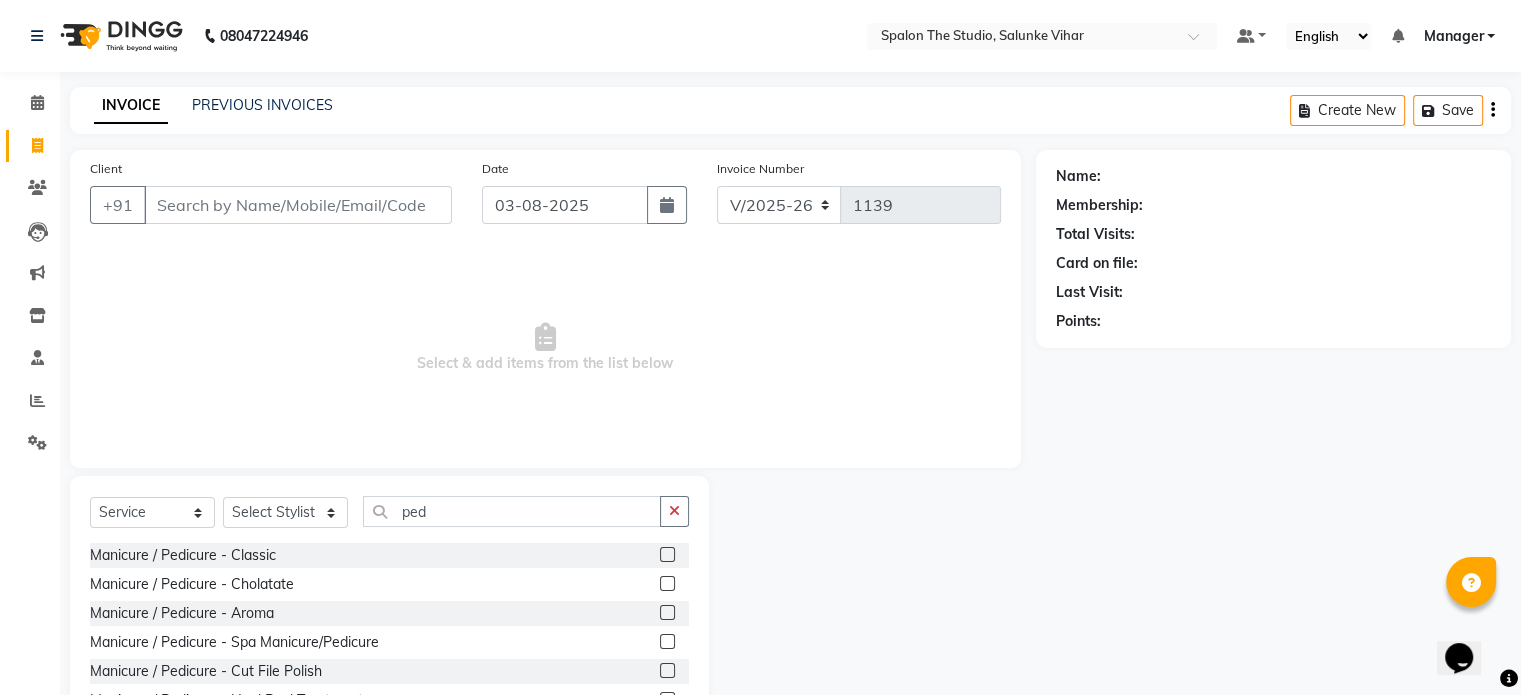 click 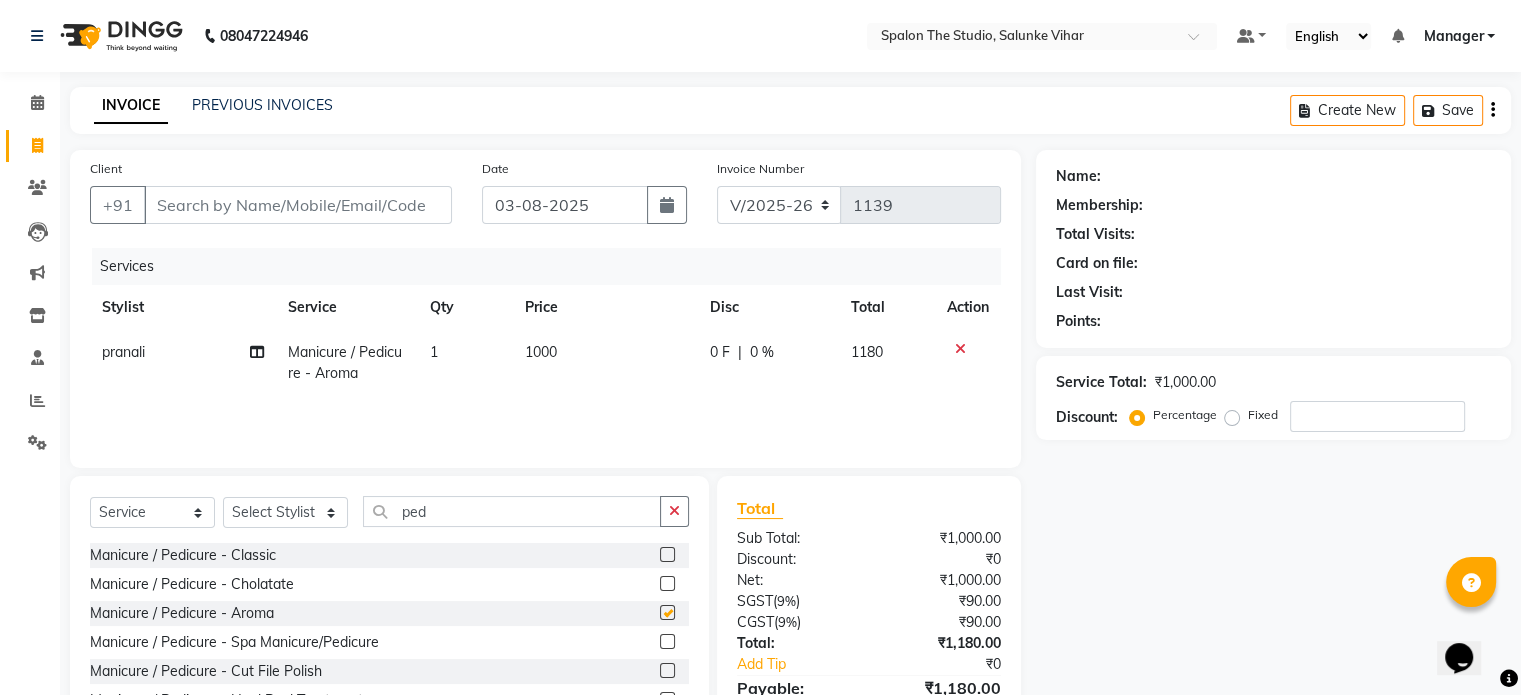 checkbox on "false" 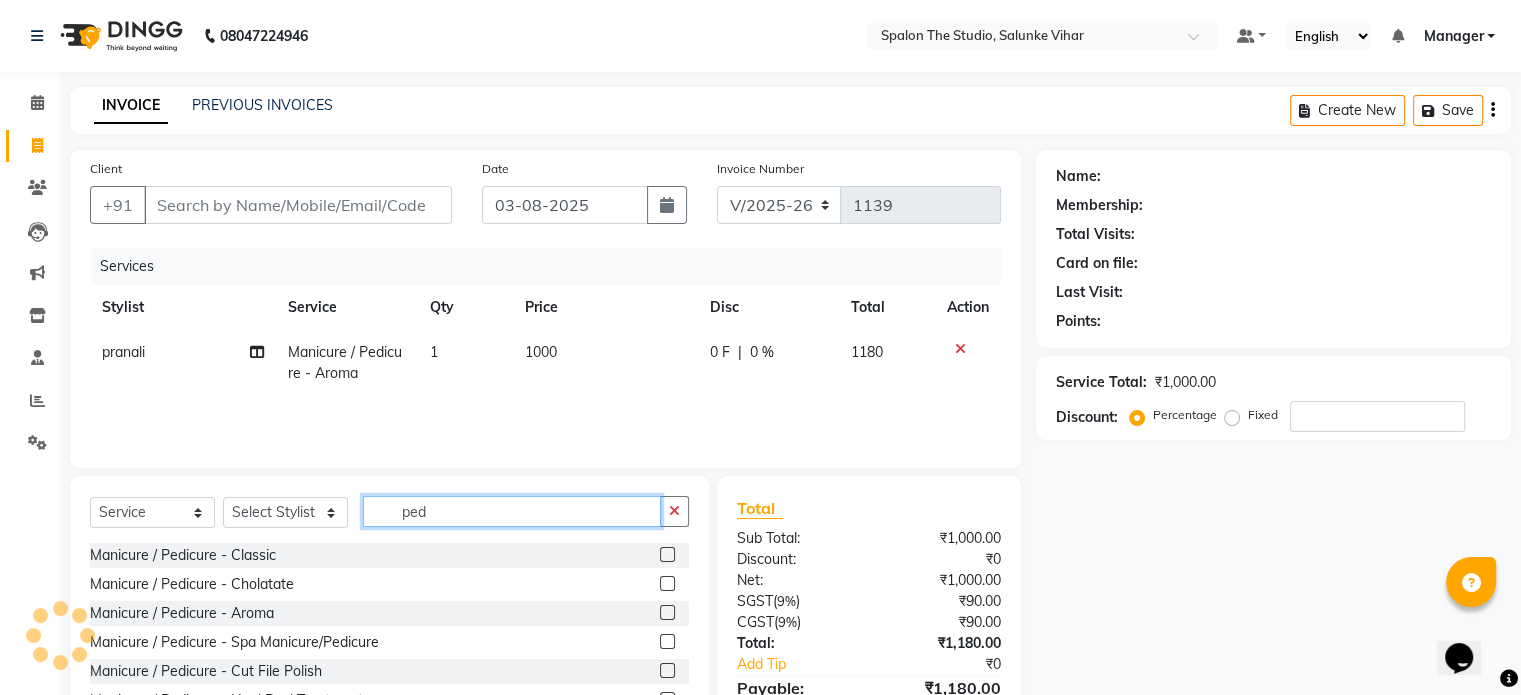 click on "ped" 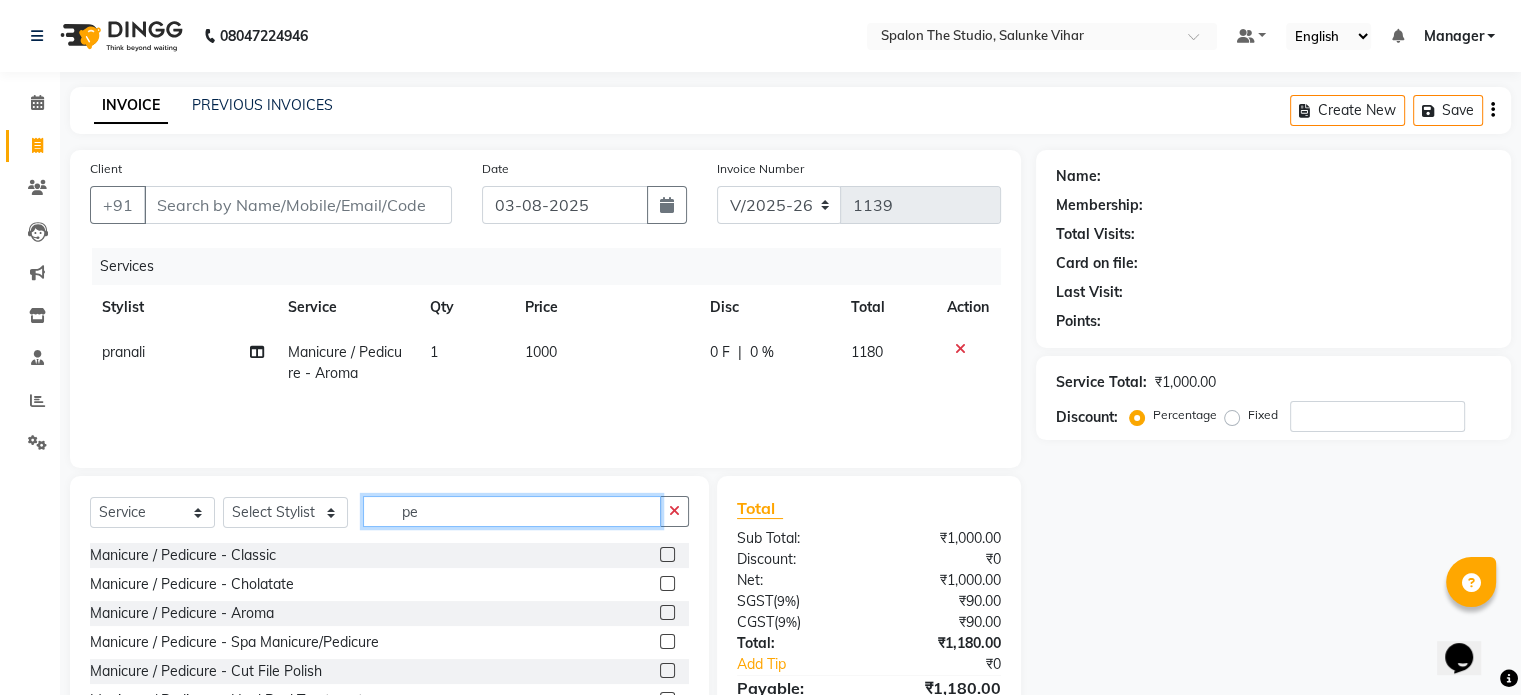 type on "p" 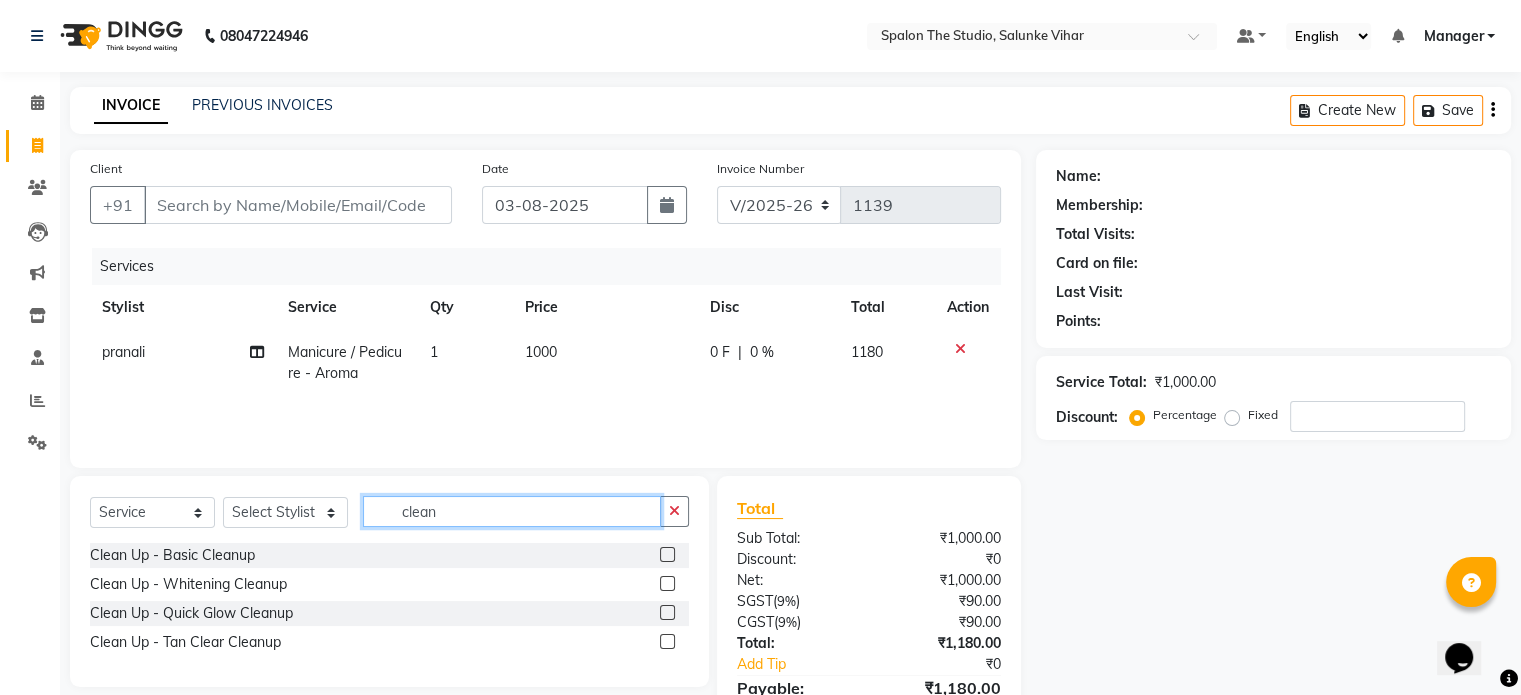 type on "clean" 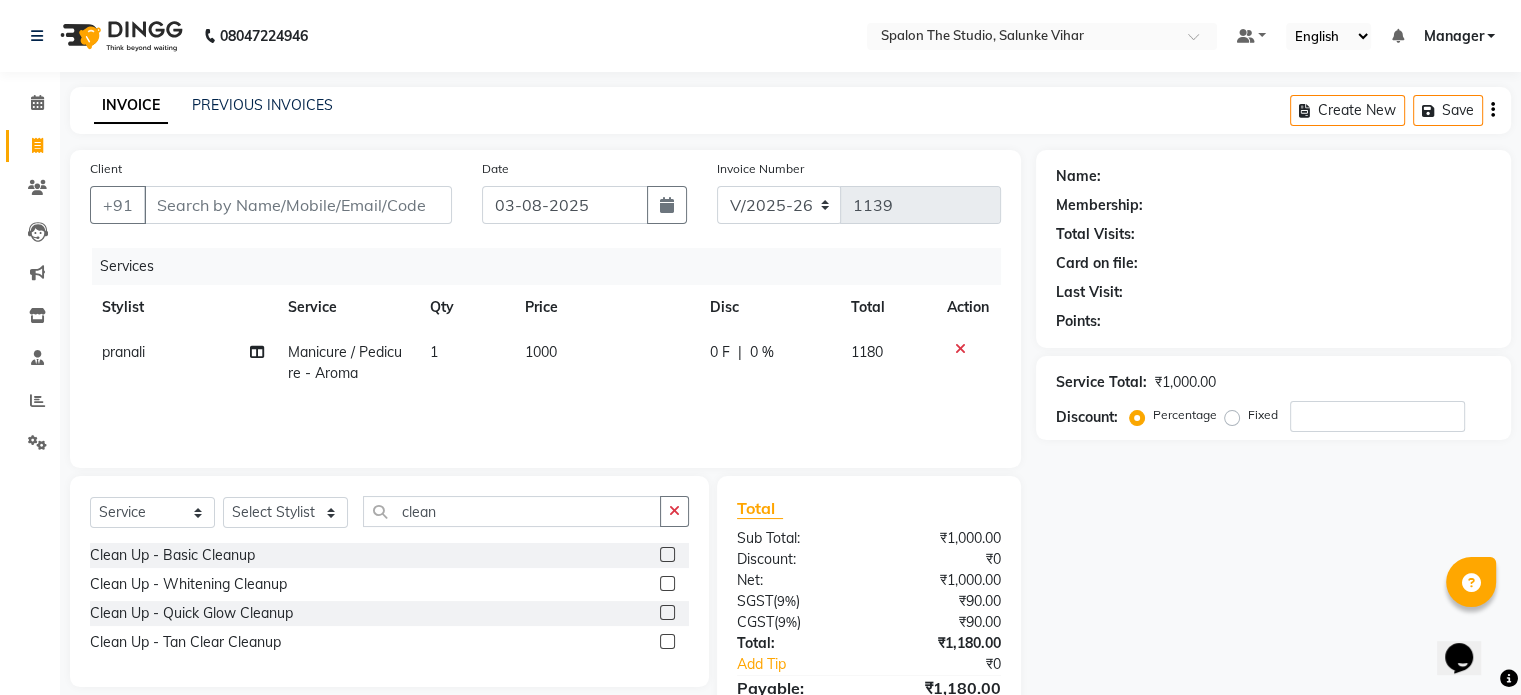 click 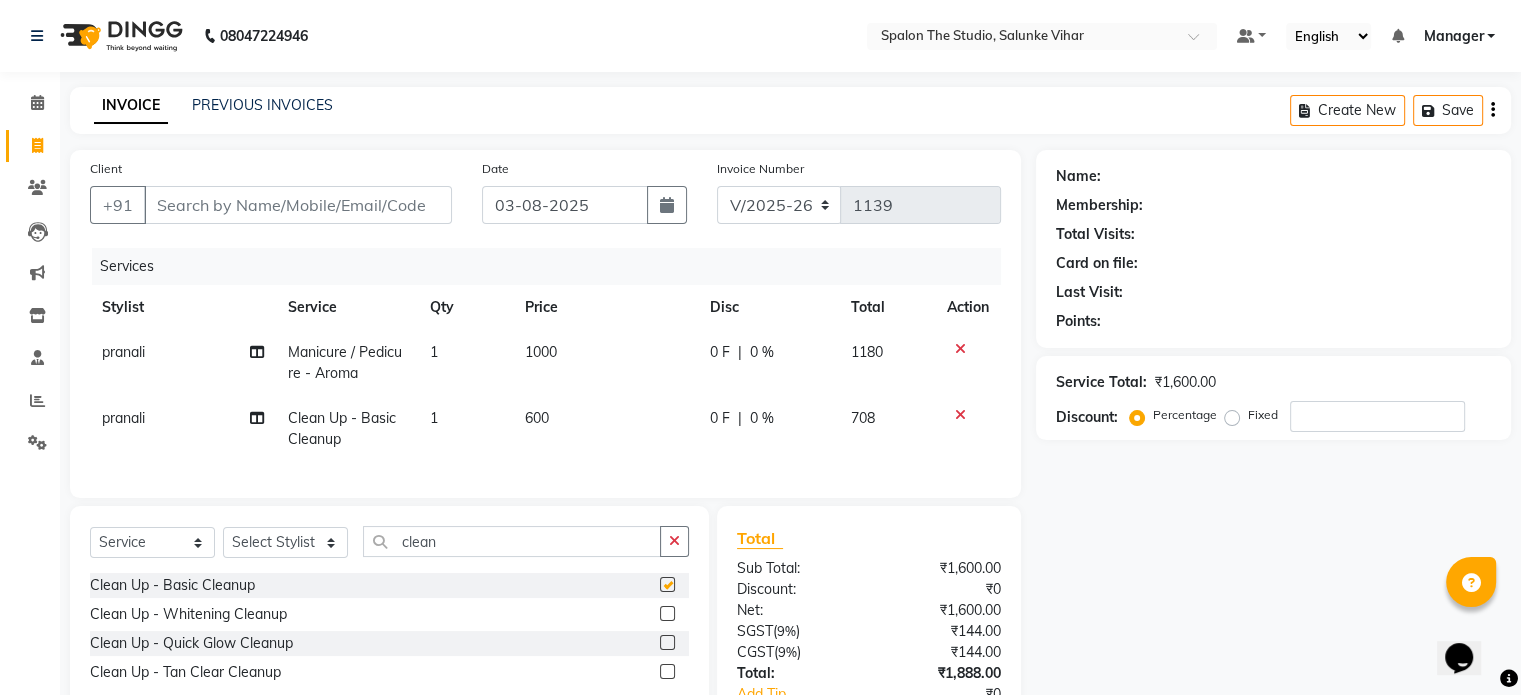 checkbox on "false" 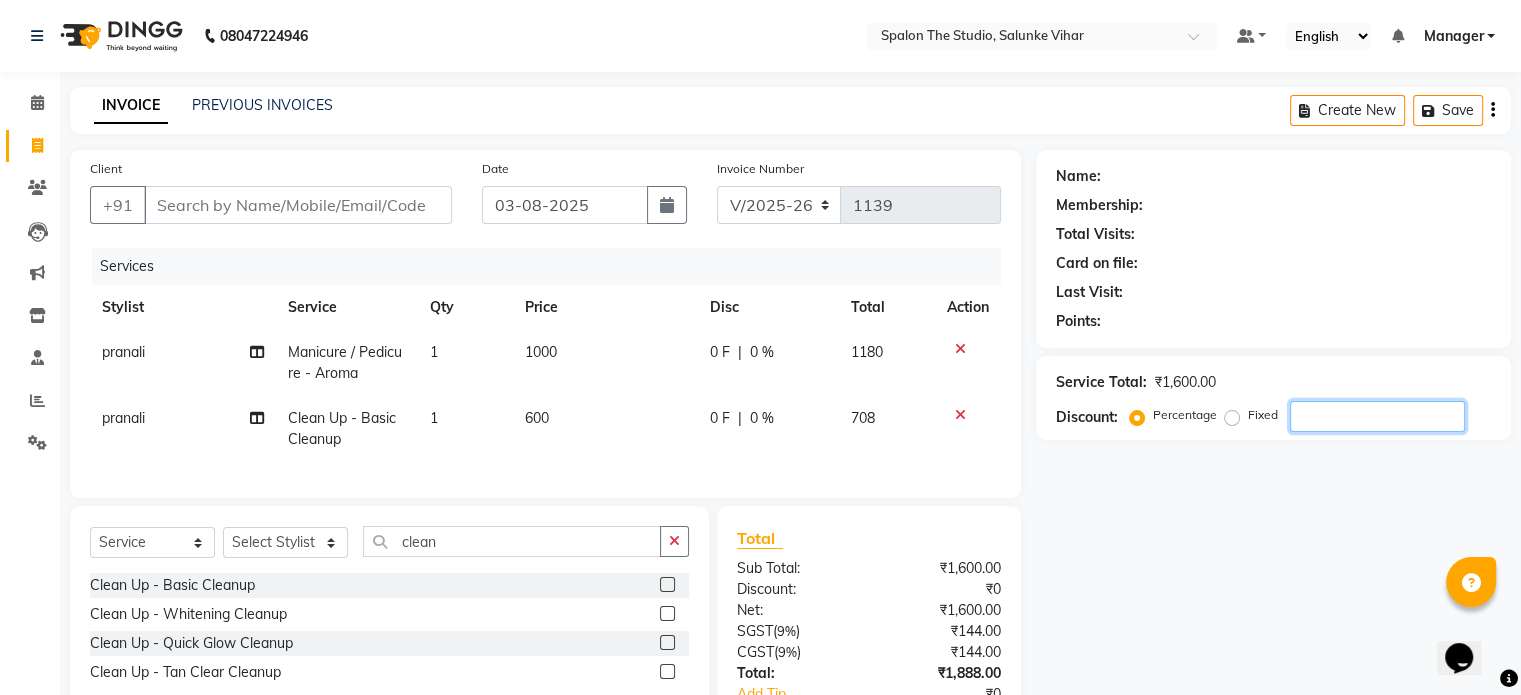 click 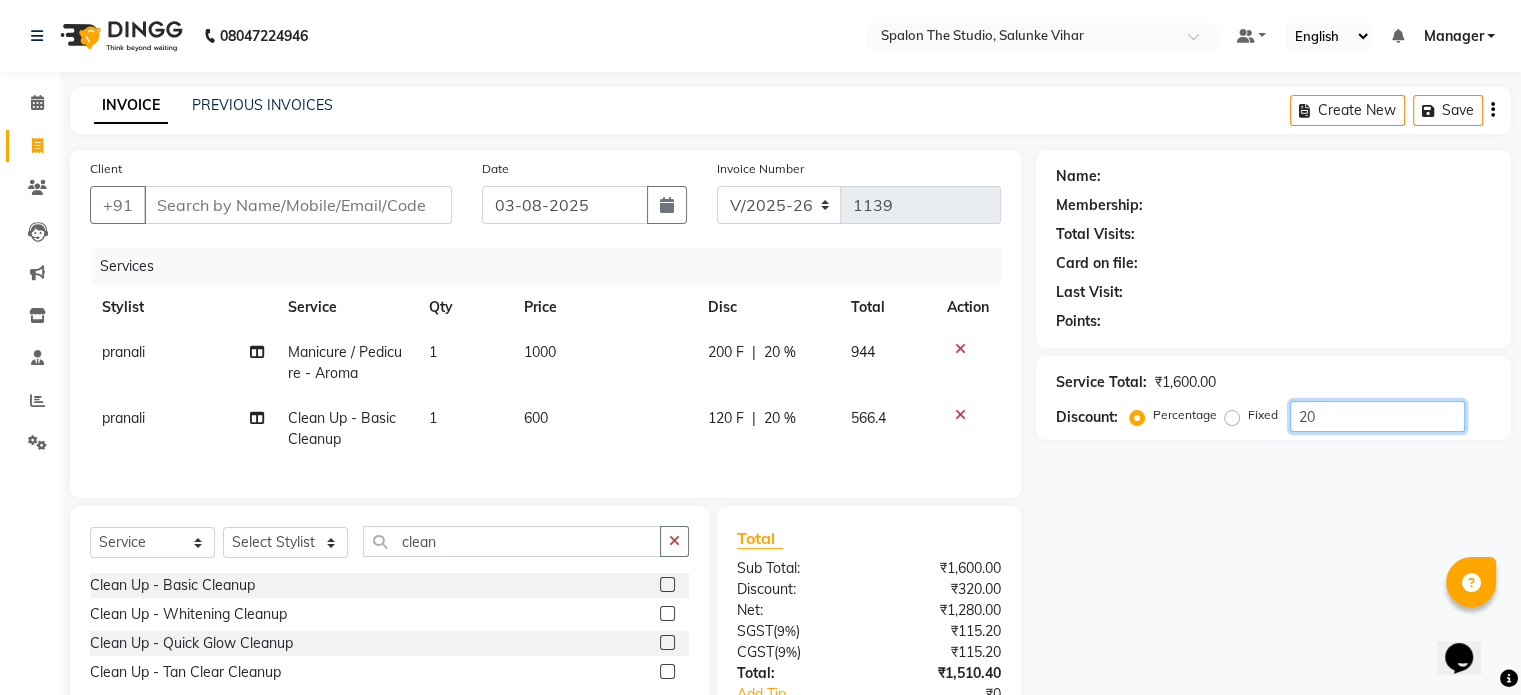 type on "20" 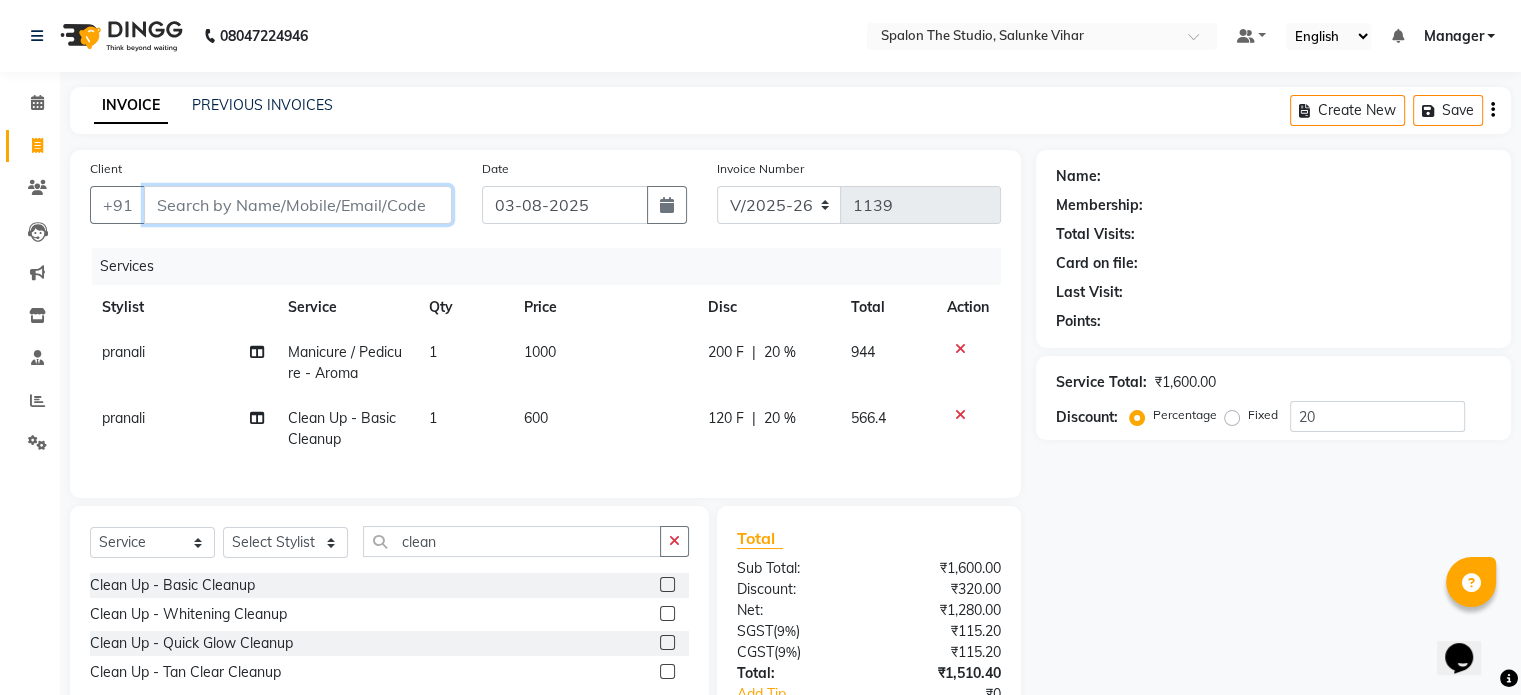 click on "Client" at bounding box center [298, 205] 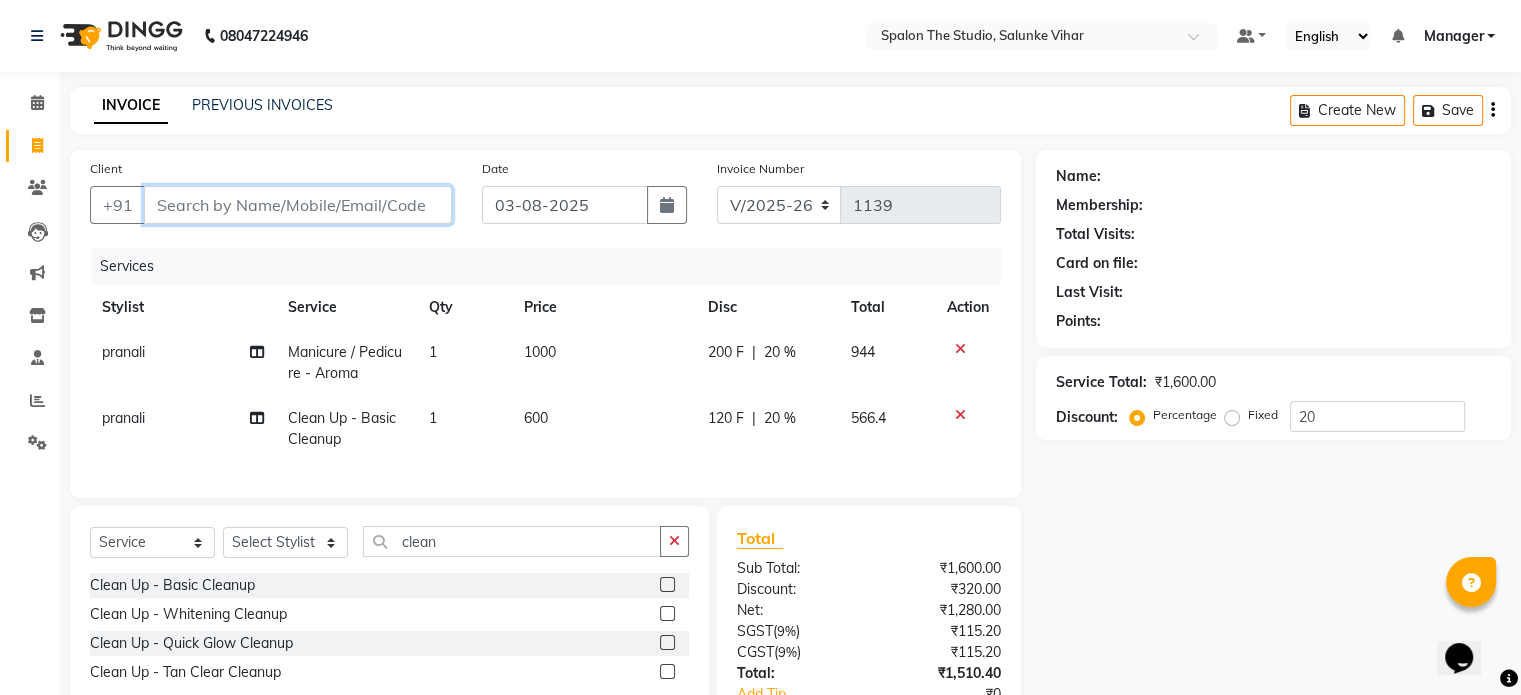 type on "s" 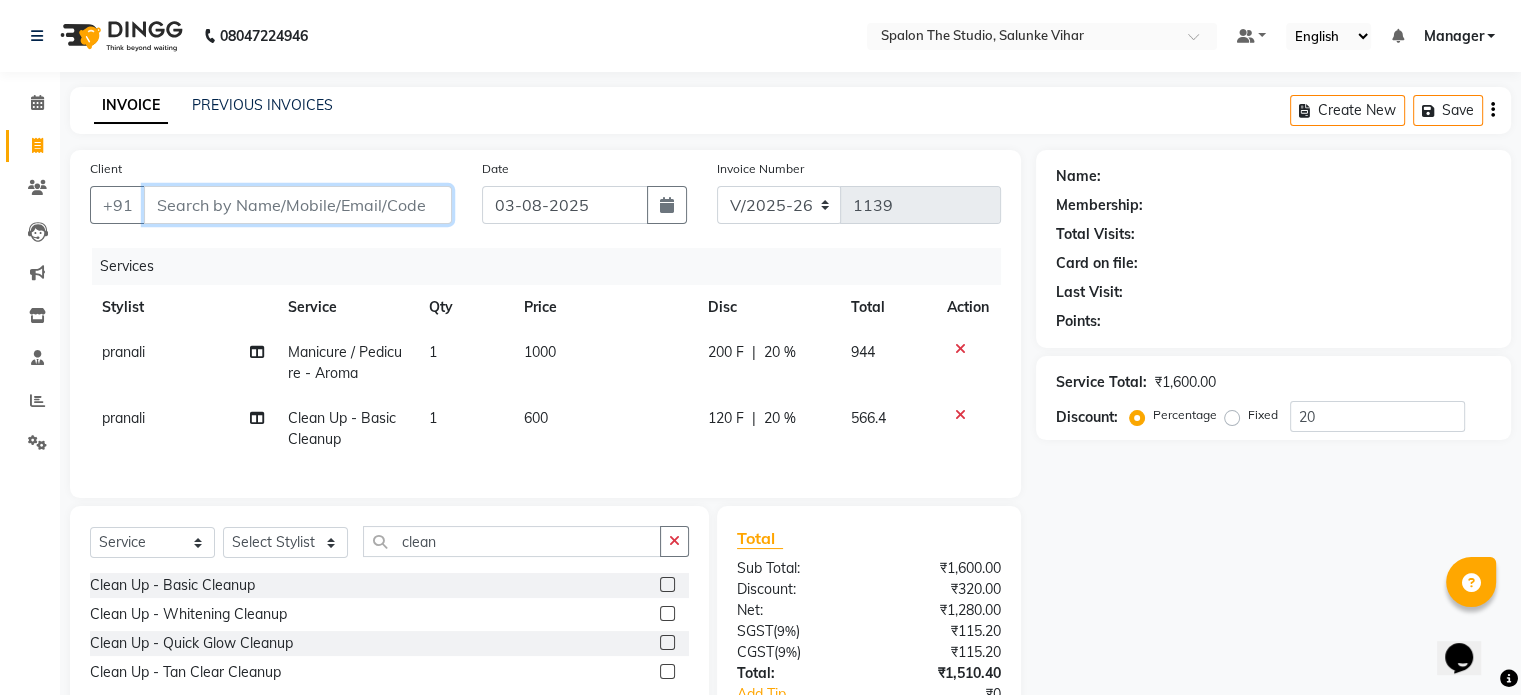 type on "0" 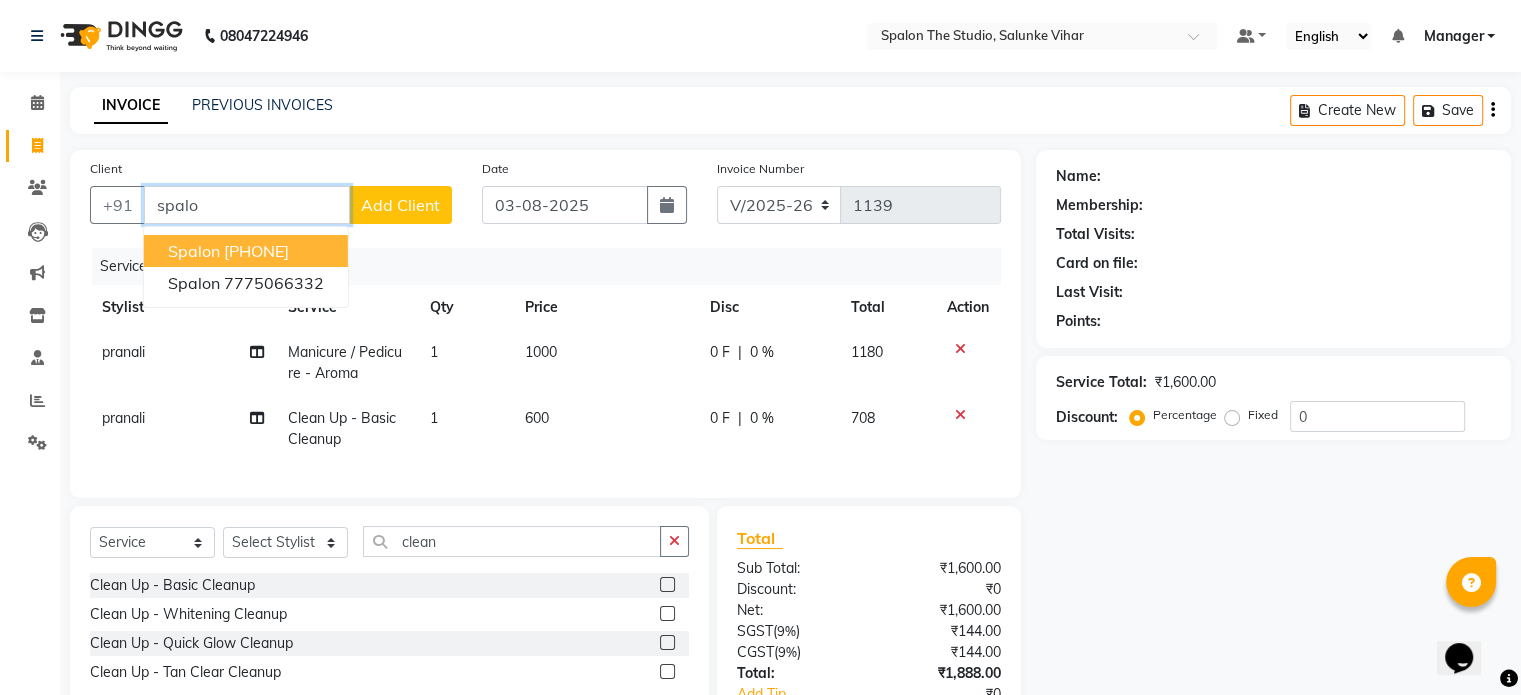 click on "spalon  775066332" at bounding box center [246, 251] 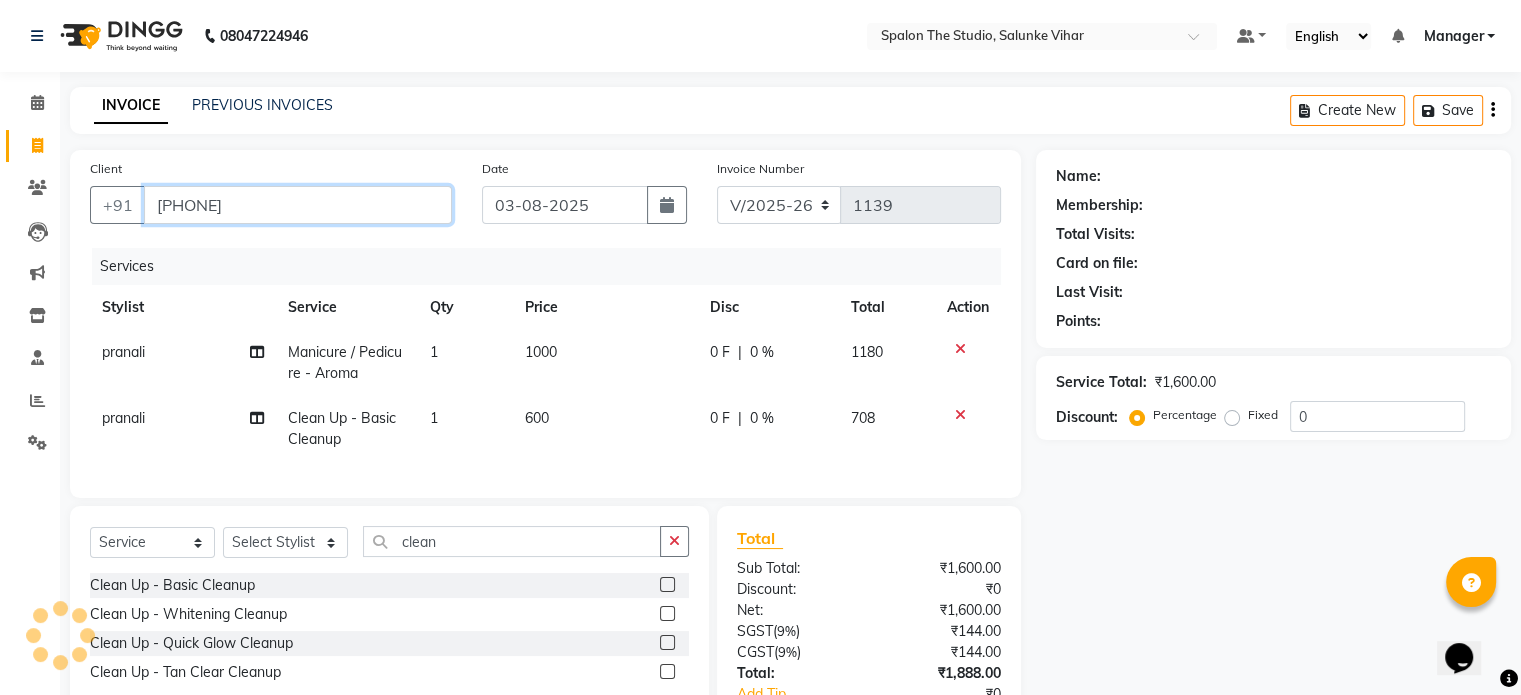 type on "775066332" 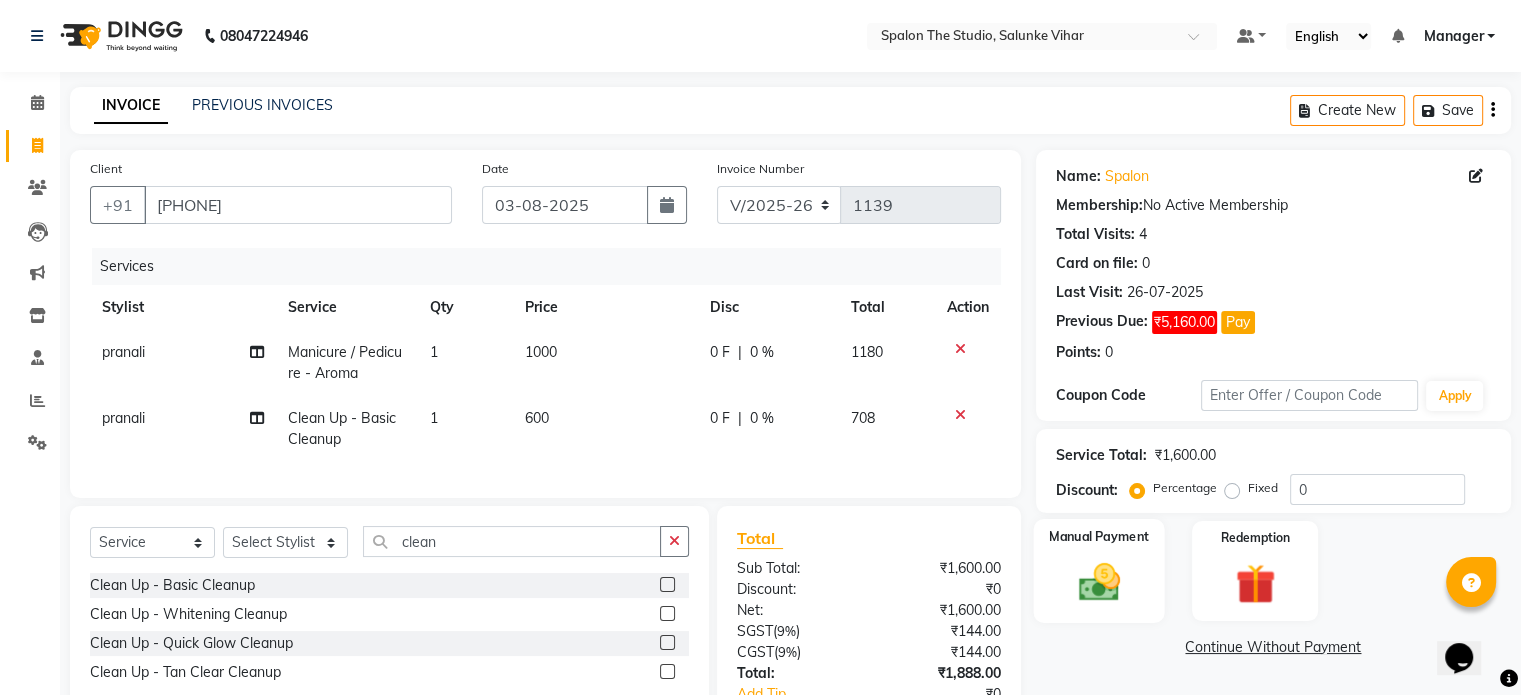 scroll, scrollTop: 150, scrollLeft: 0, axis: vertical 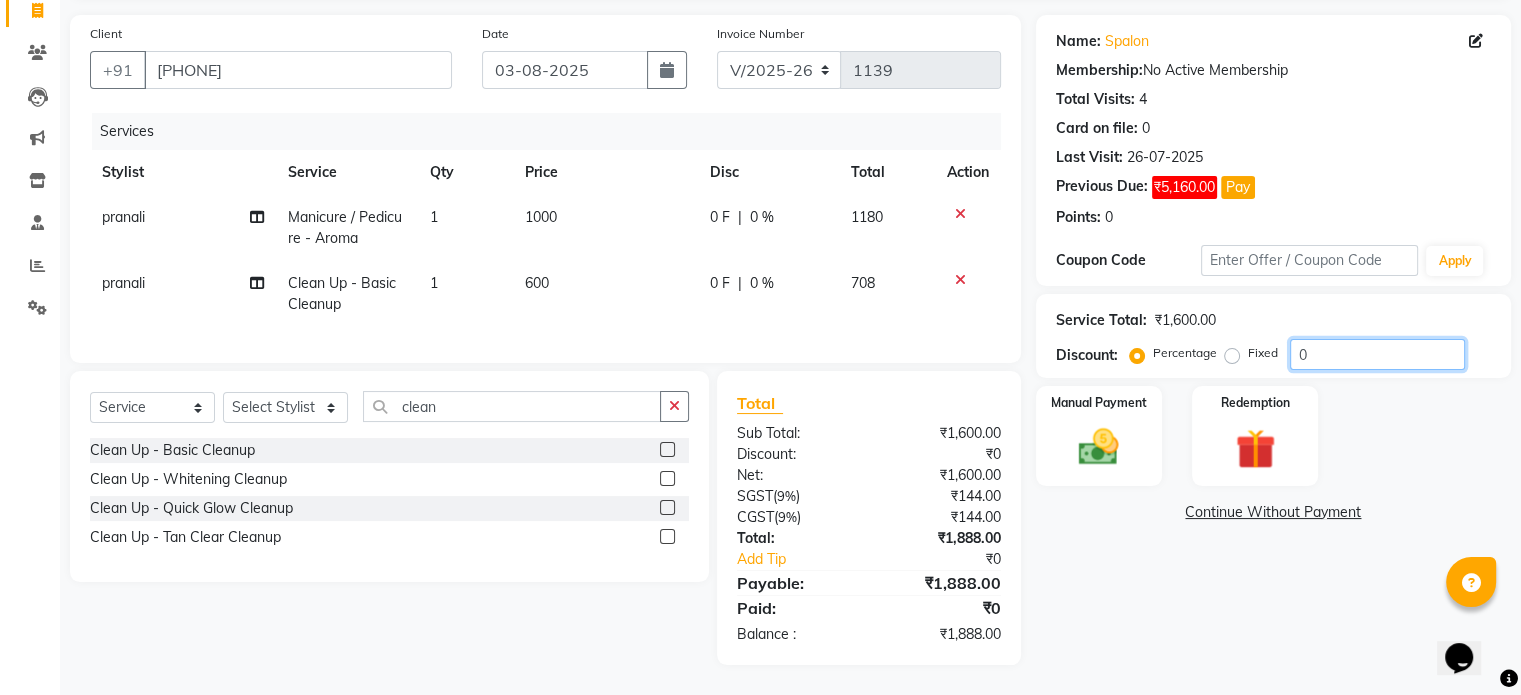 click on "0" 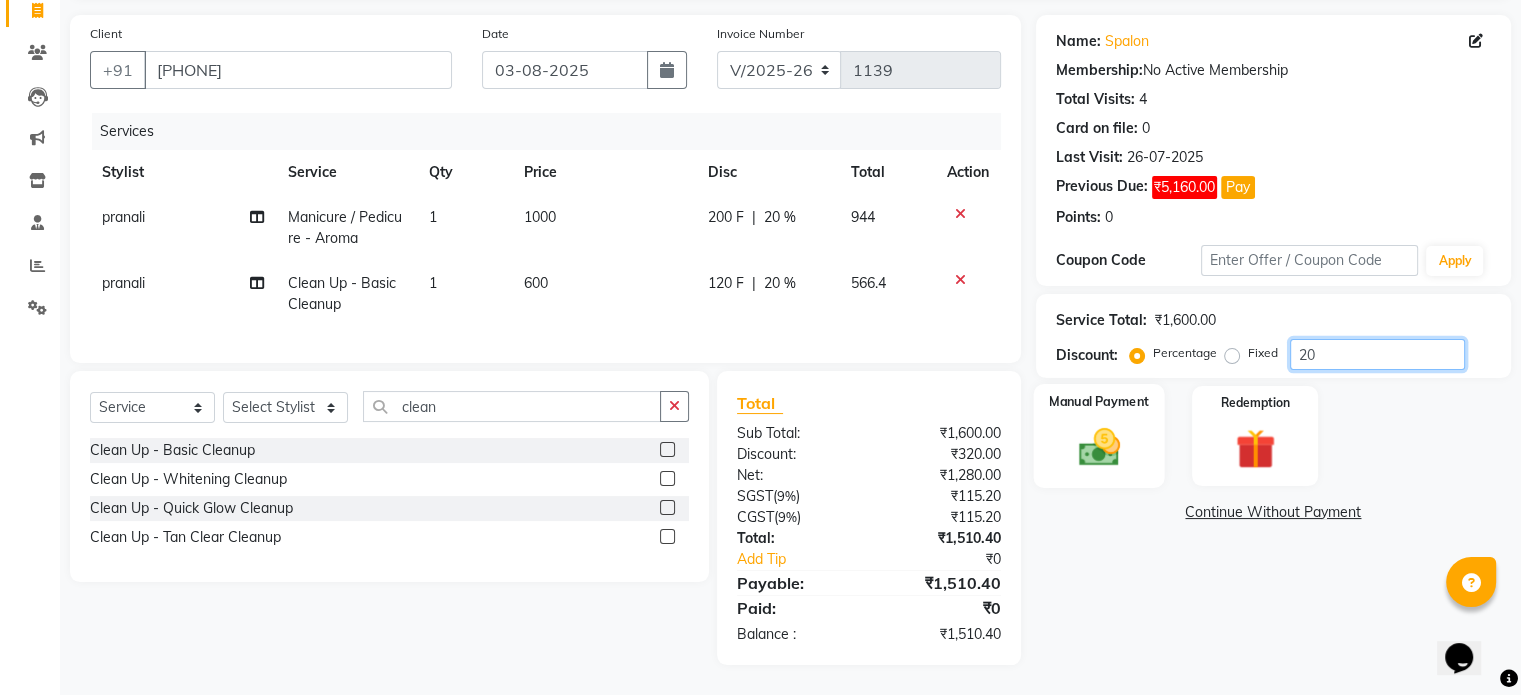 type on "20" 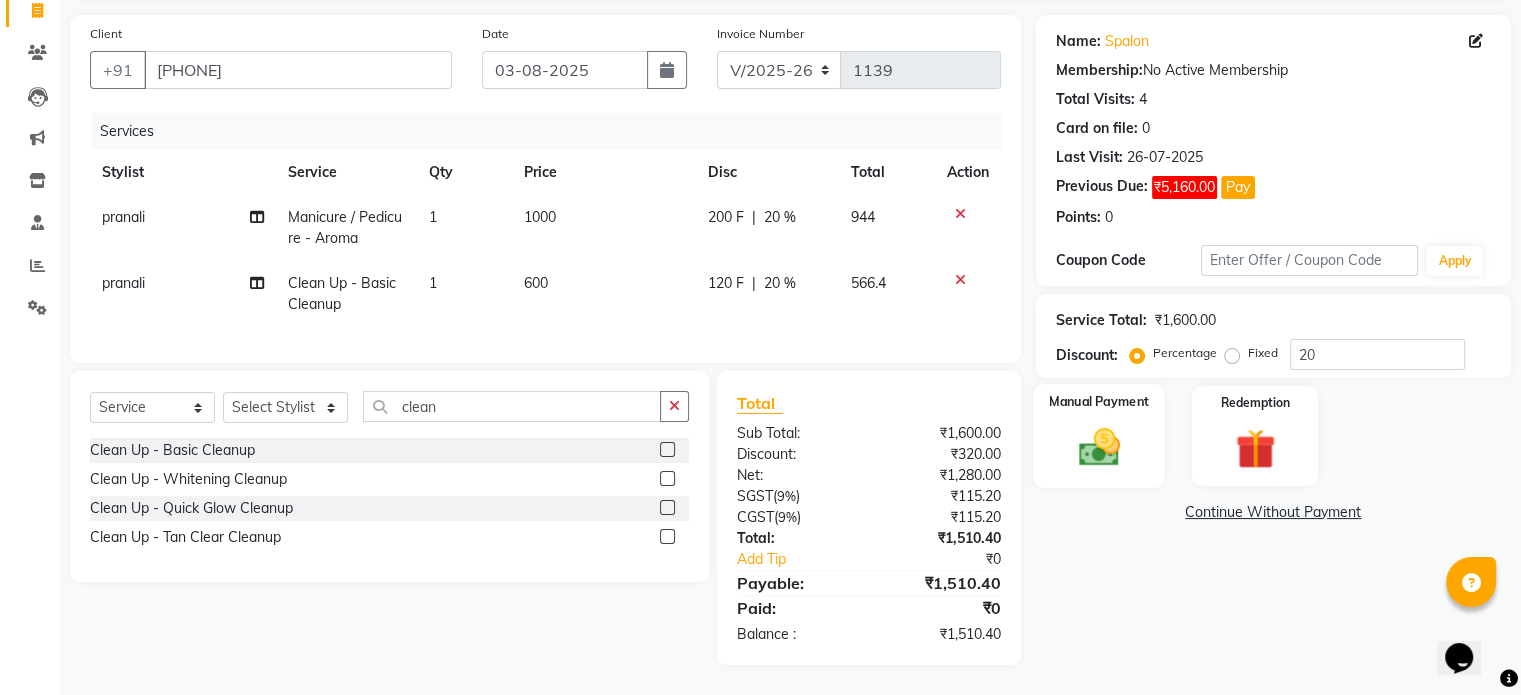 click 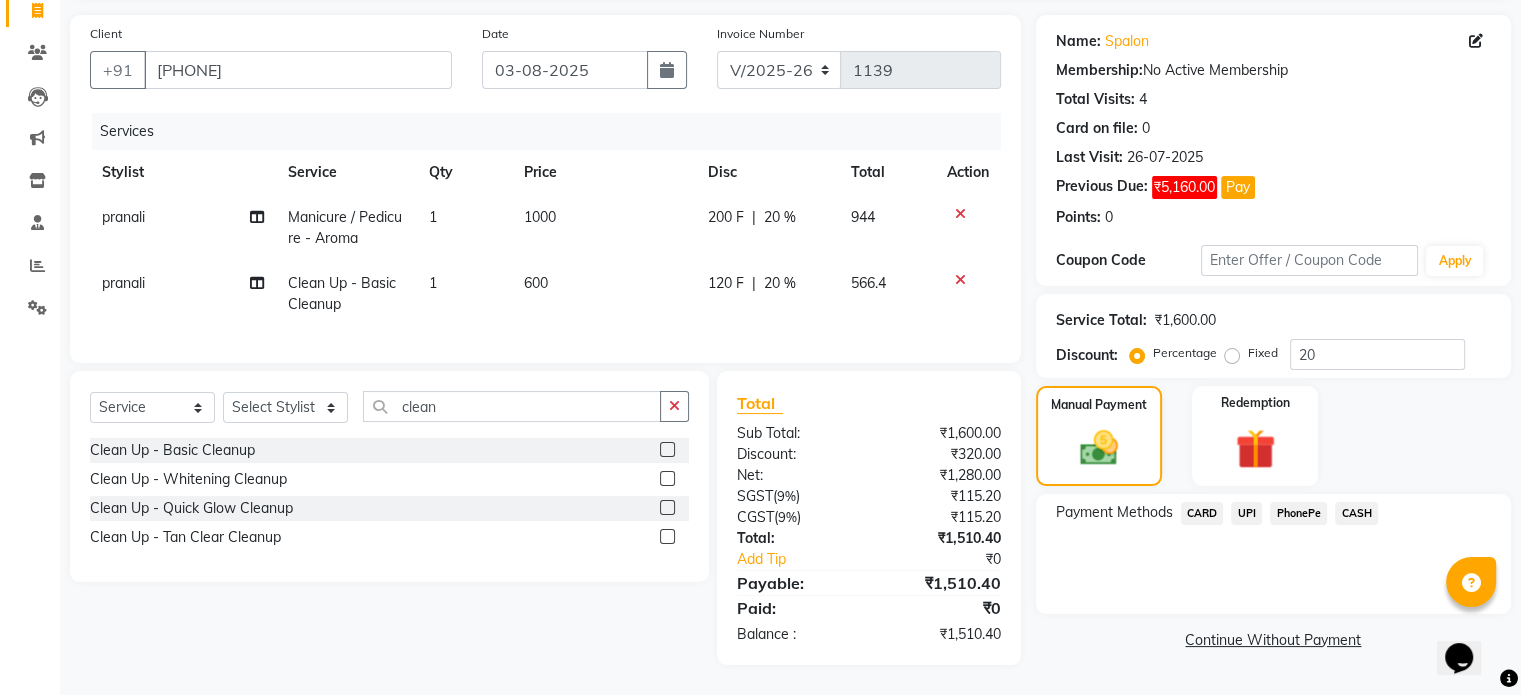 click on "CASH" 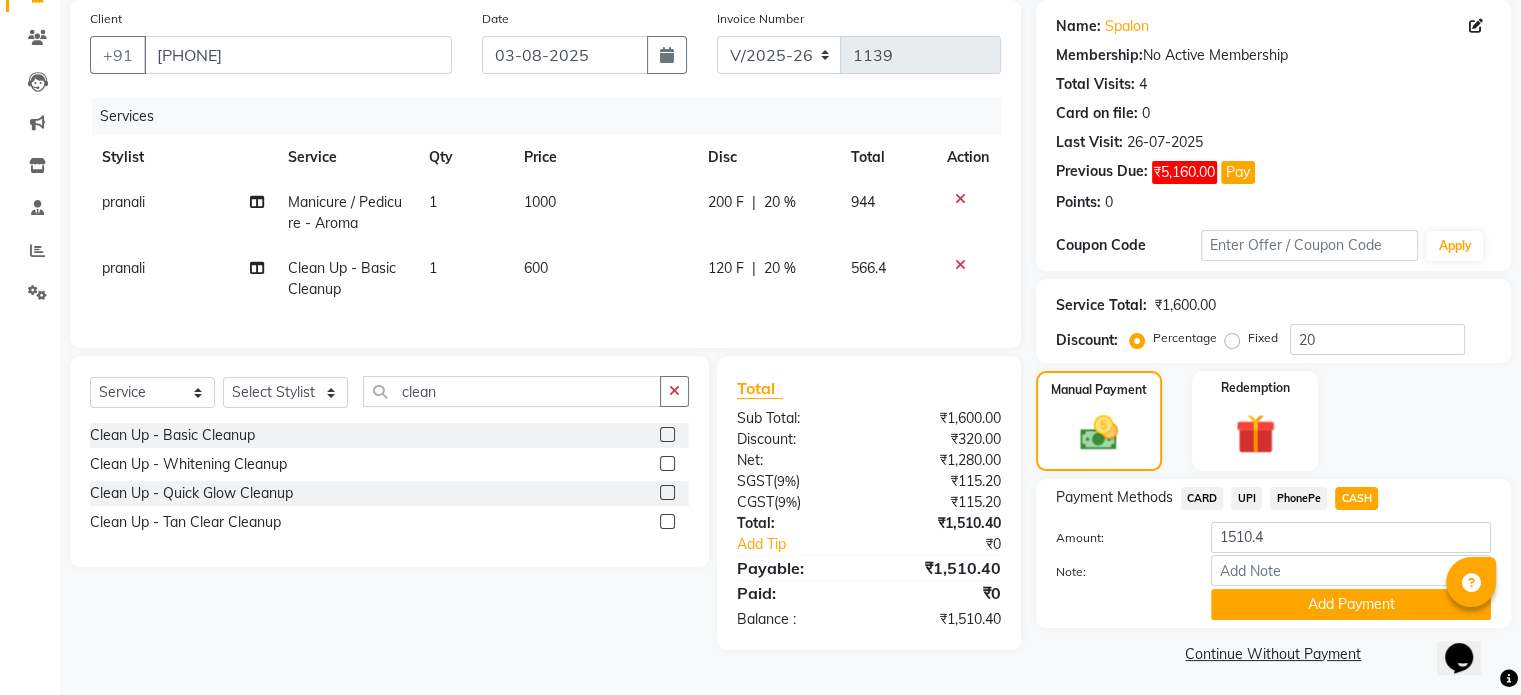 scroll, scrollTop: 155, scrollLeft: 0, axis: vertical 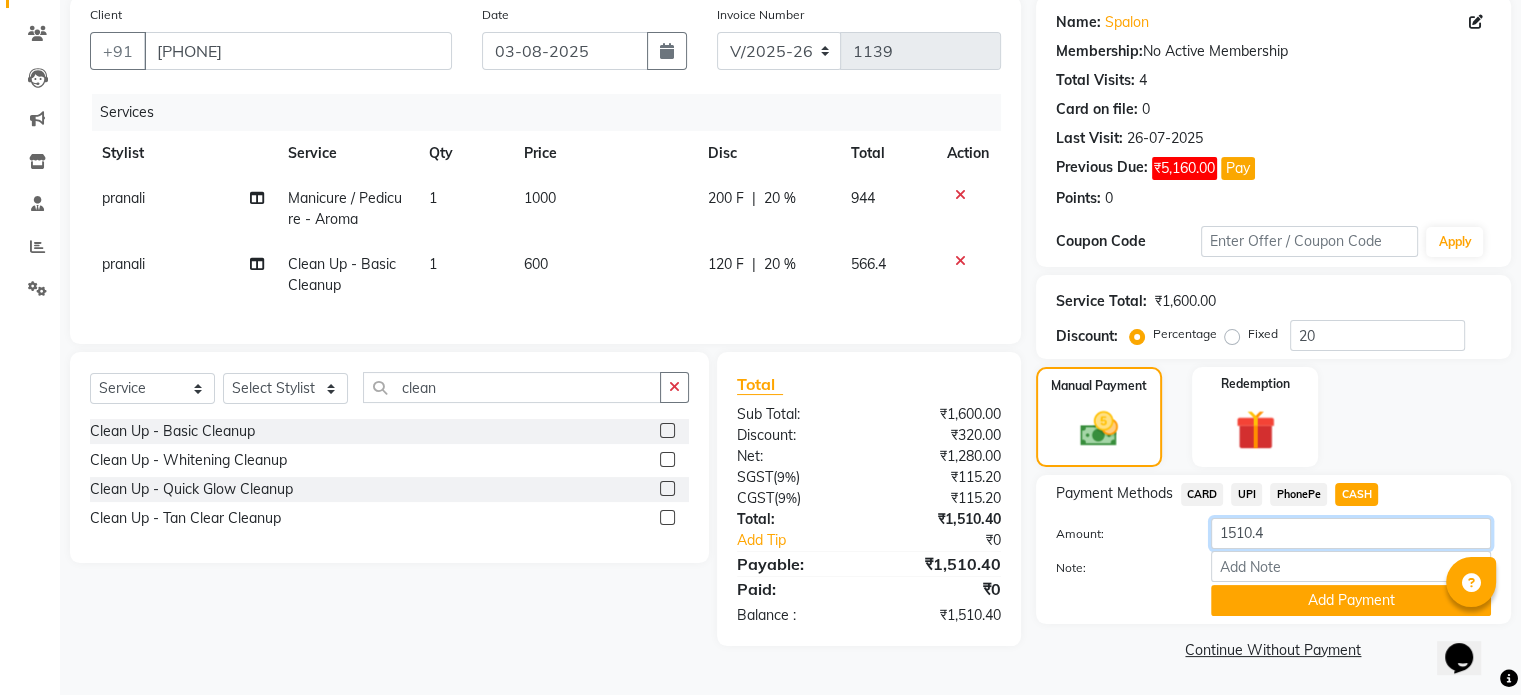 click on "1510.4" 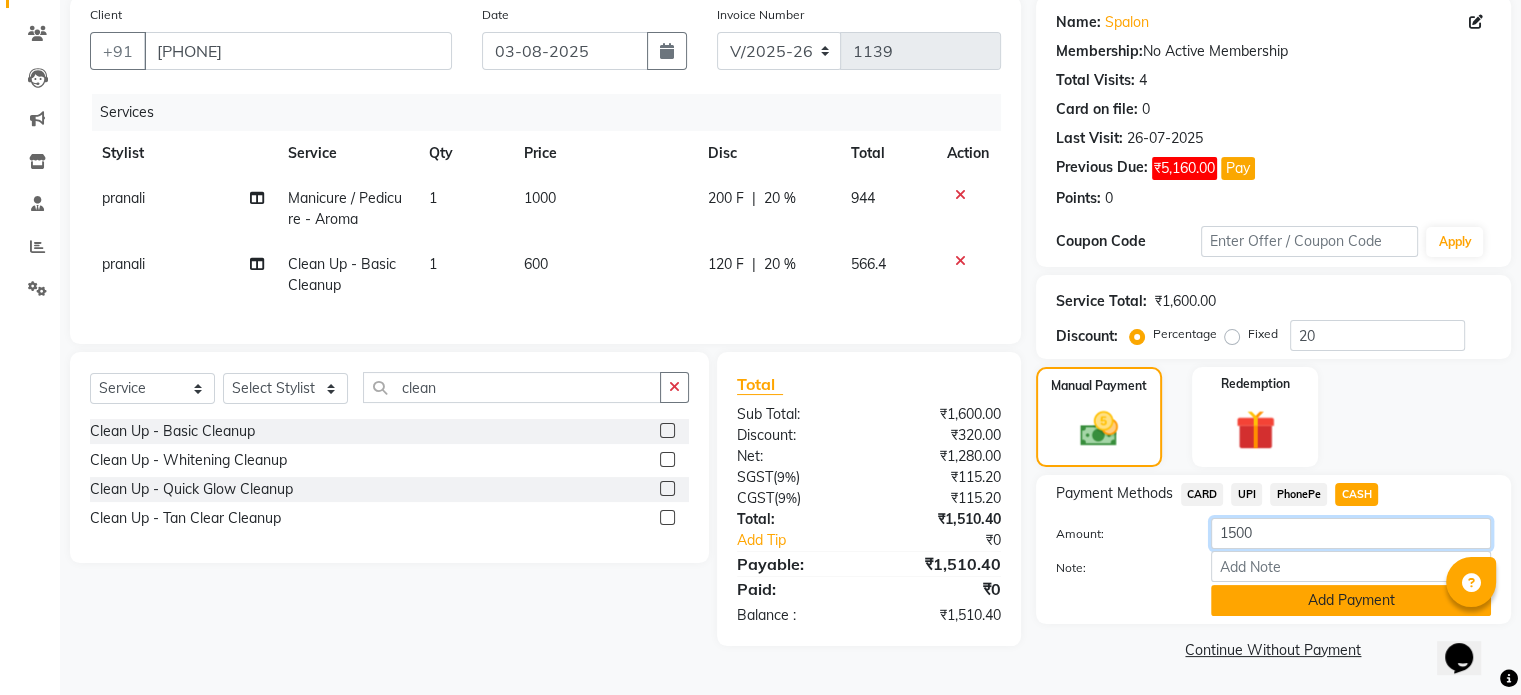 type on "1500" 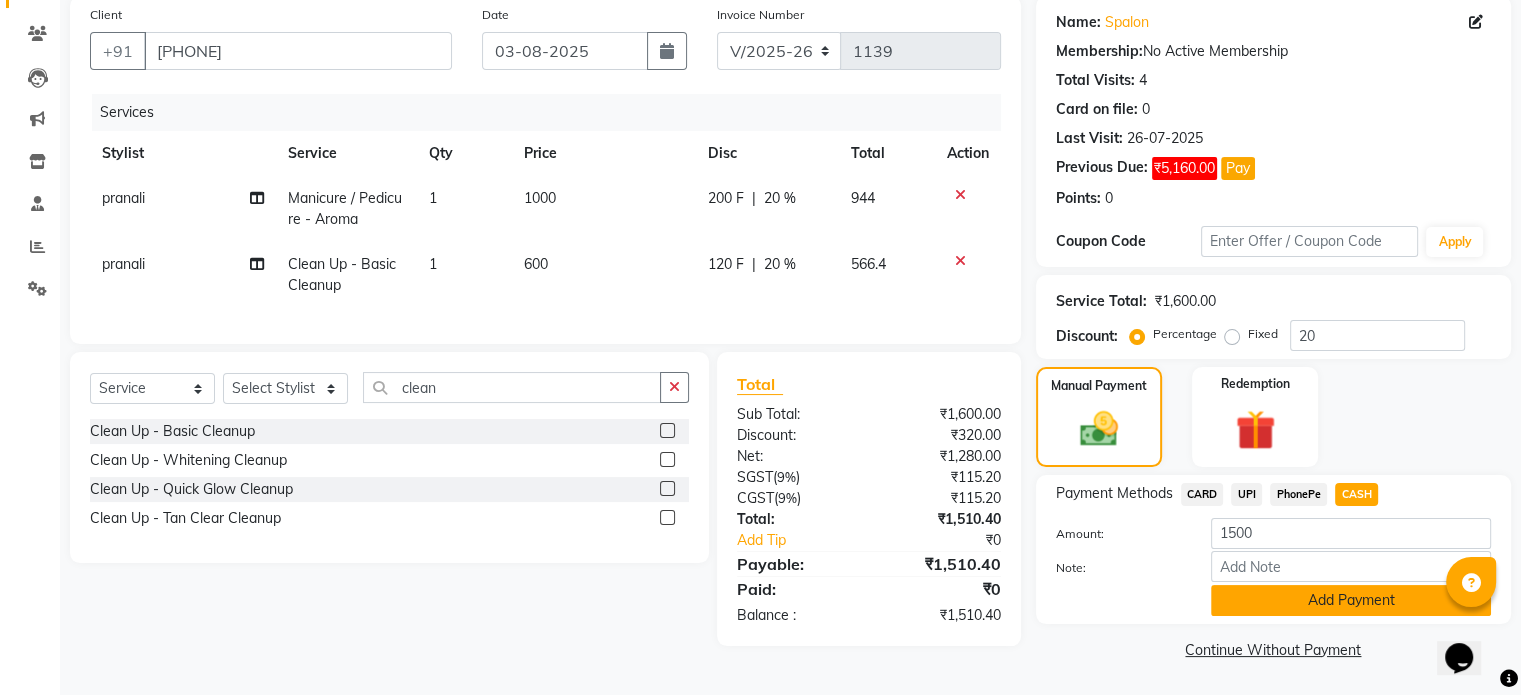 click on "Add Payment" 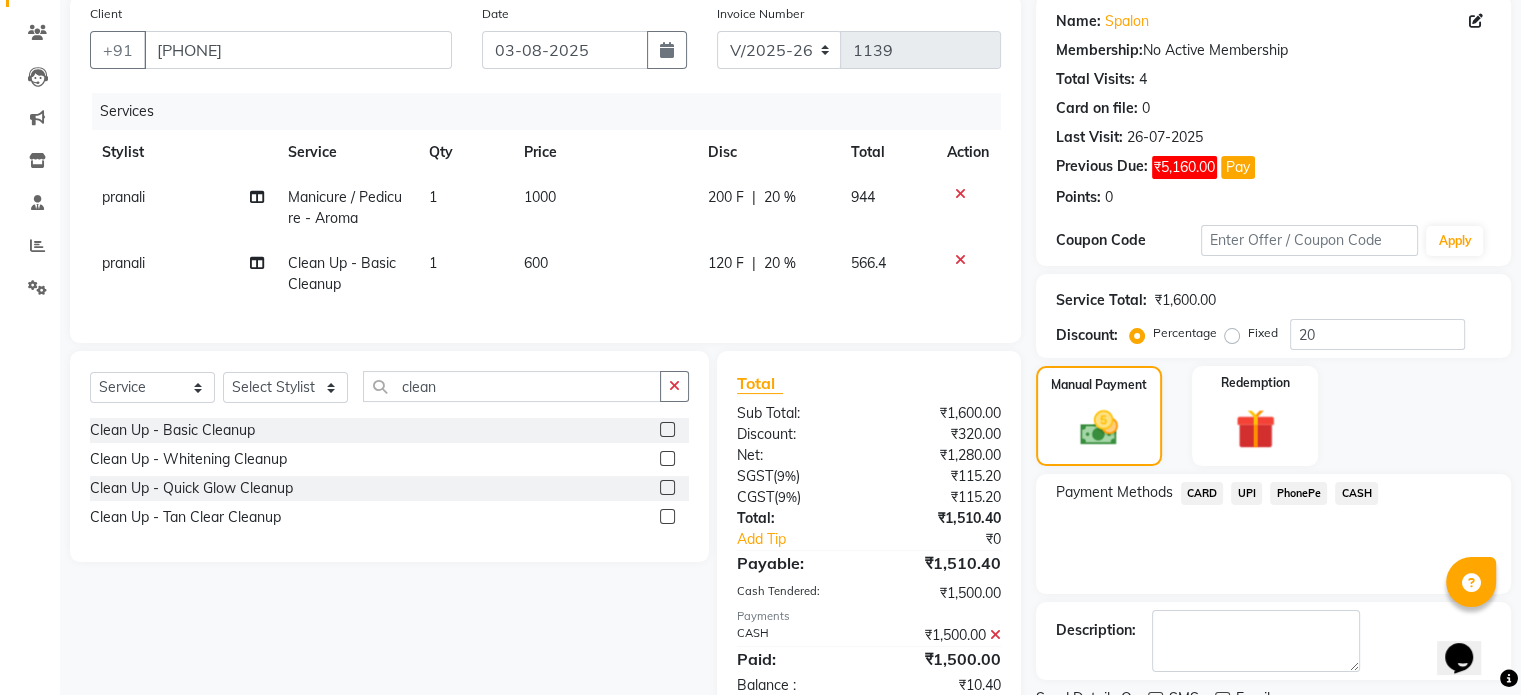 scroll, scrollTop: 236, scrollLeft: 0, axis: vertical 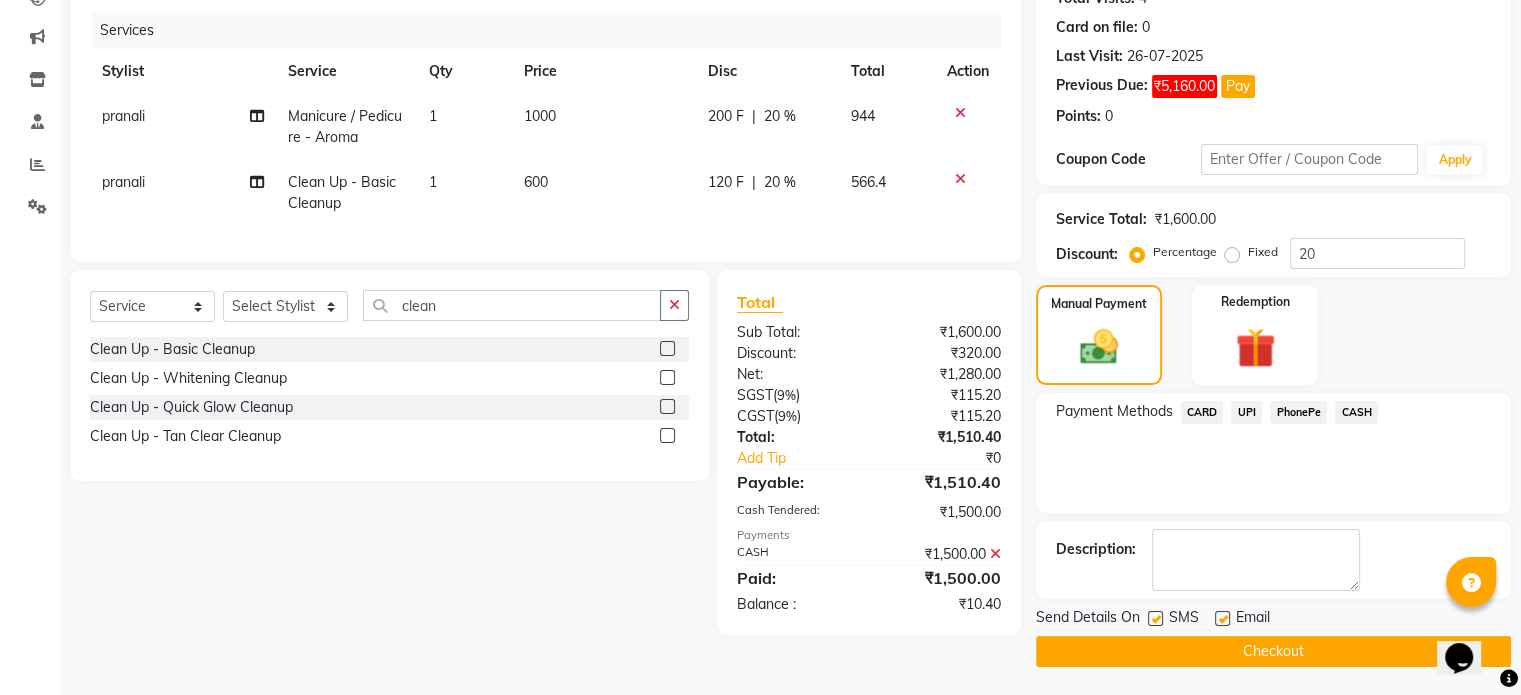 click on "Checkout" 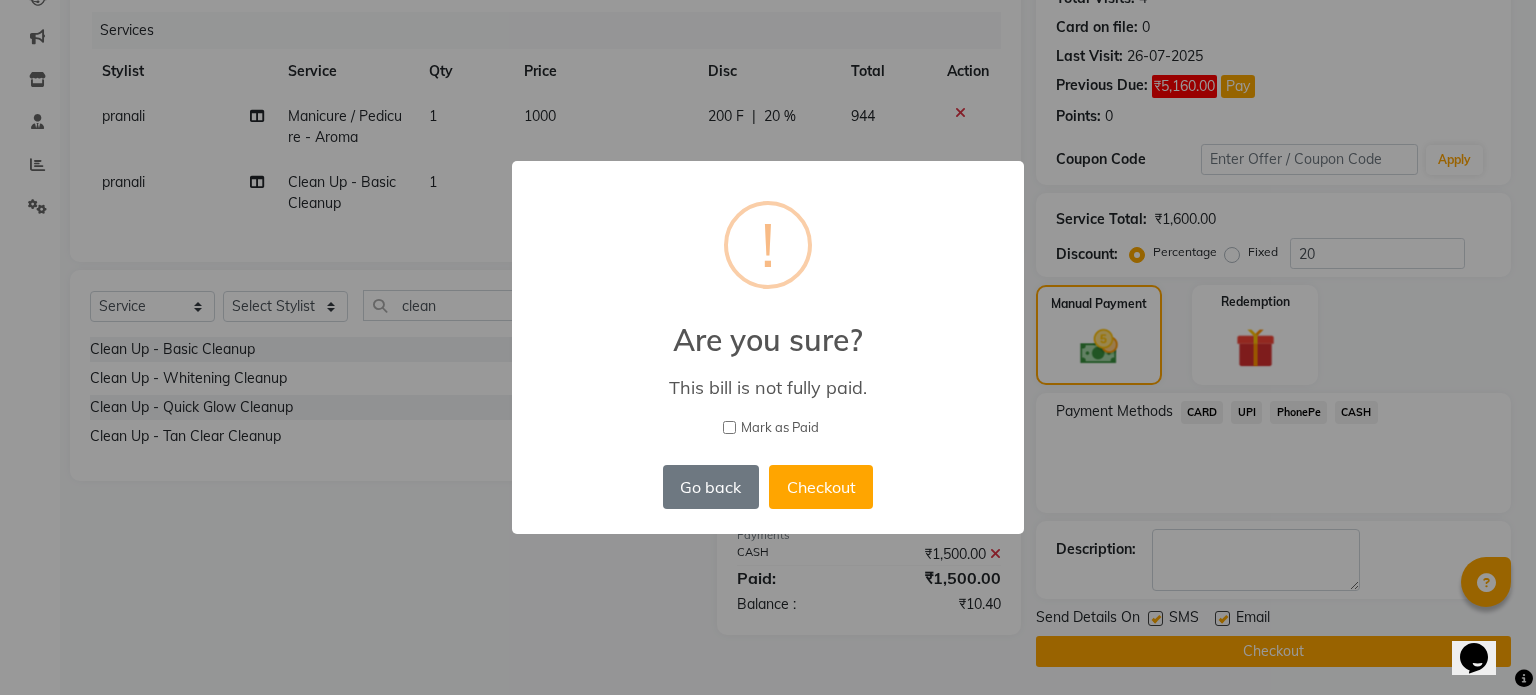 click on "Mark as Paid" at bounding box center (729, 427) 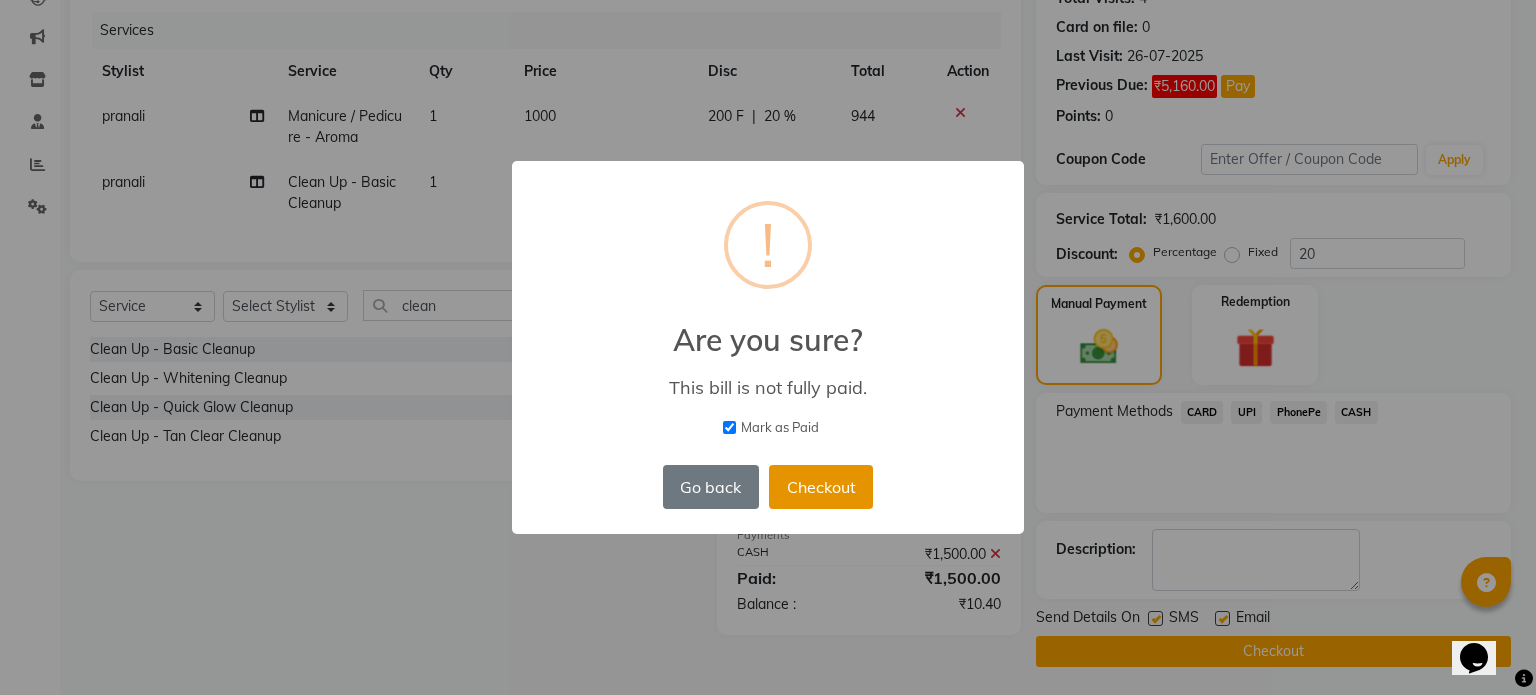 click on "Checkout" at bounding box center (821, 487) 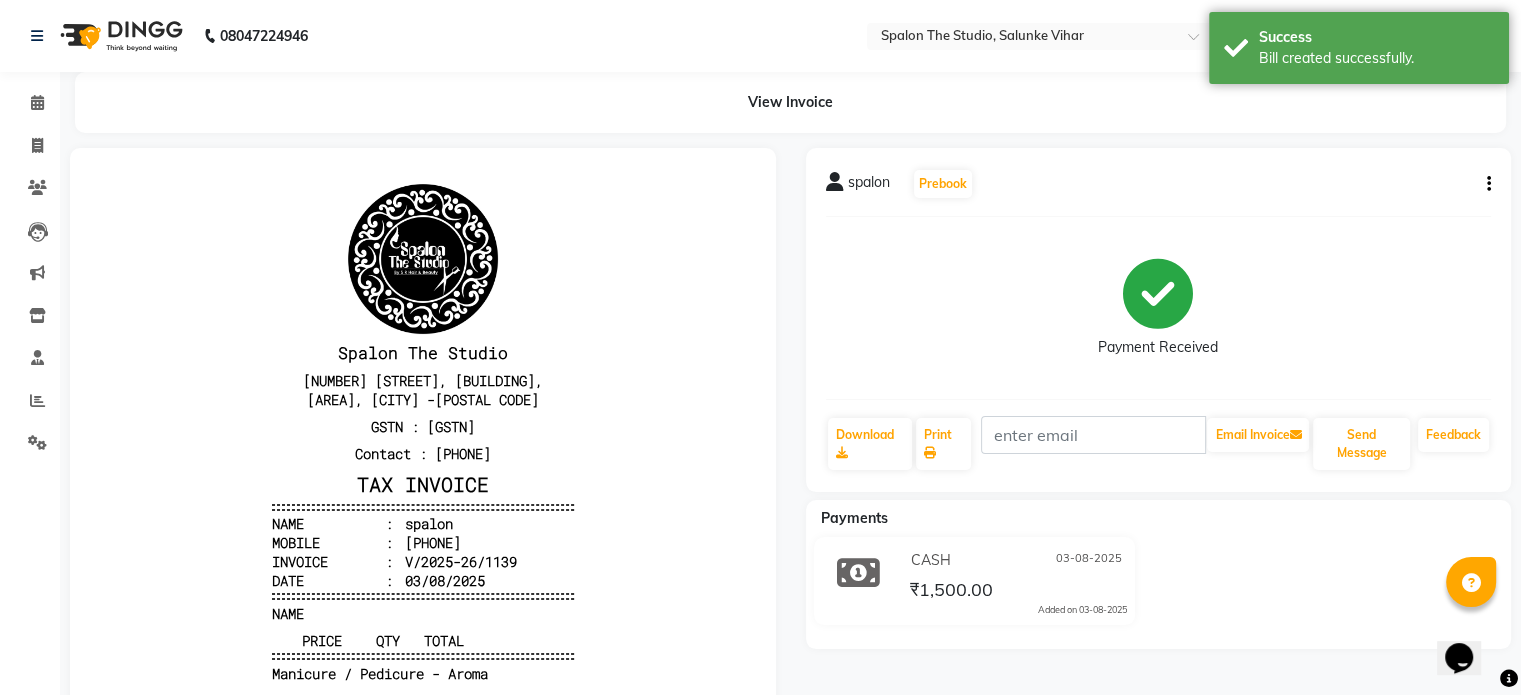 scroll, scrollTop: 0, scrollLeft: 0, axis: both 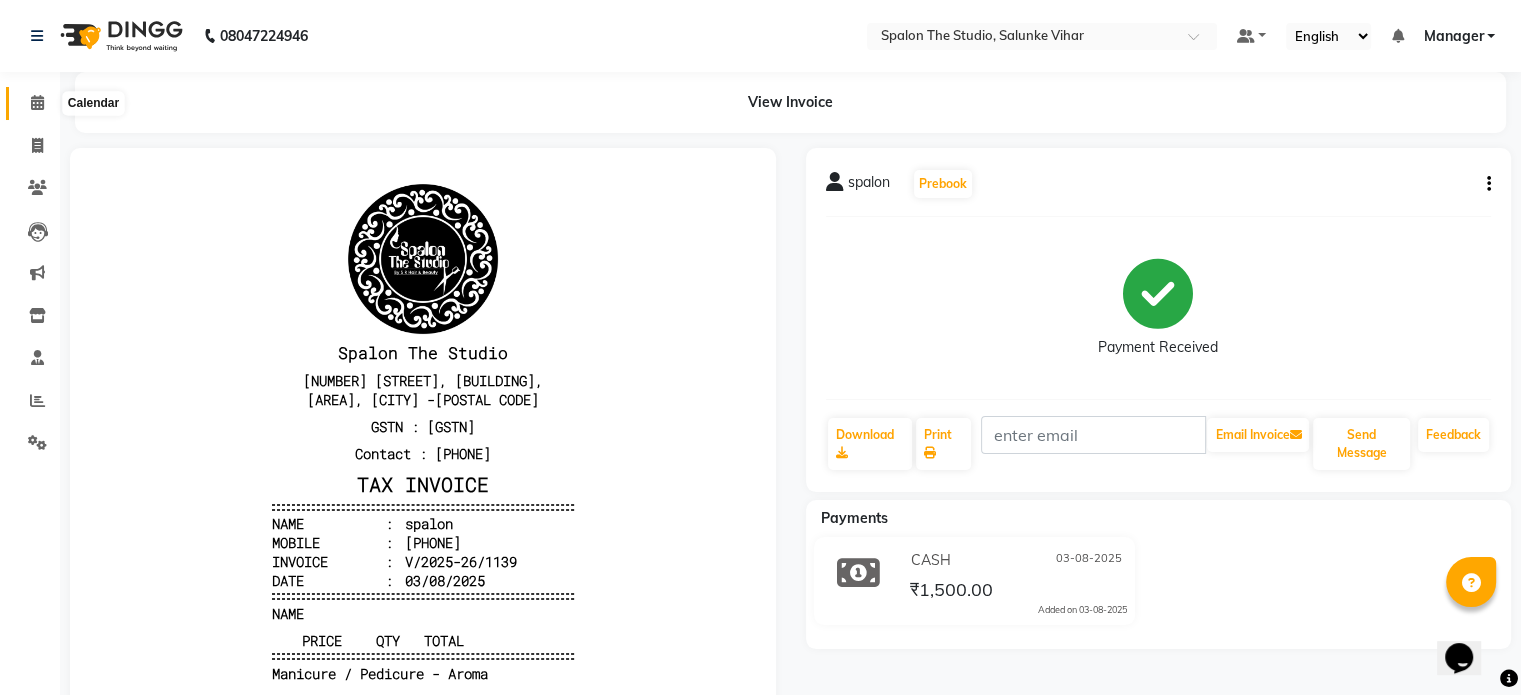 click 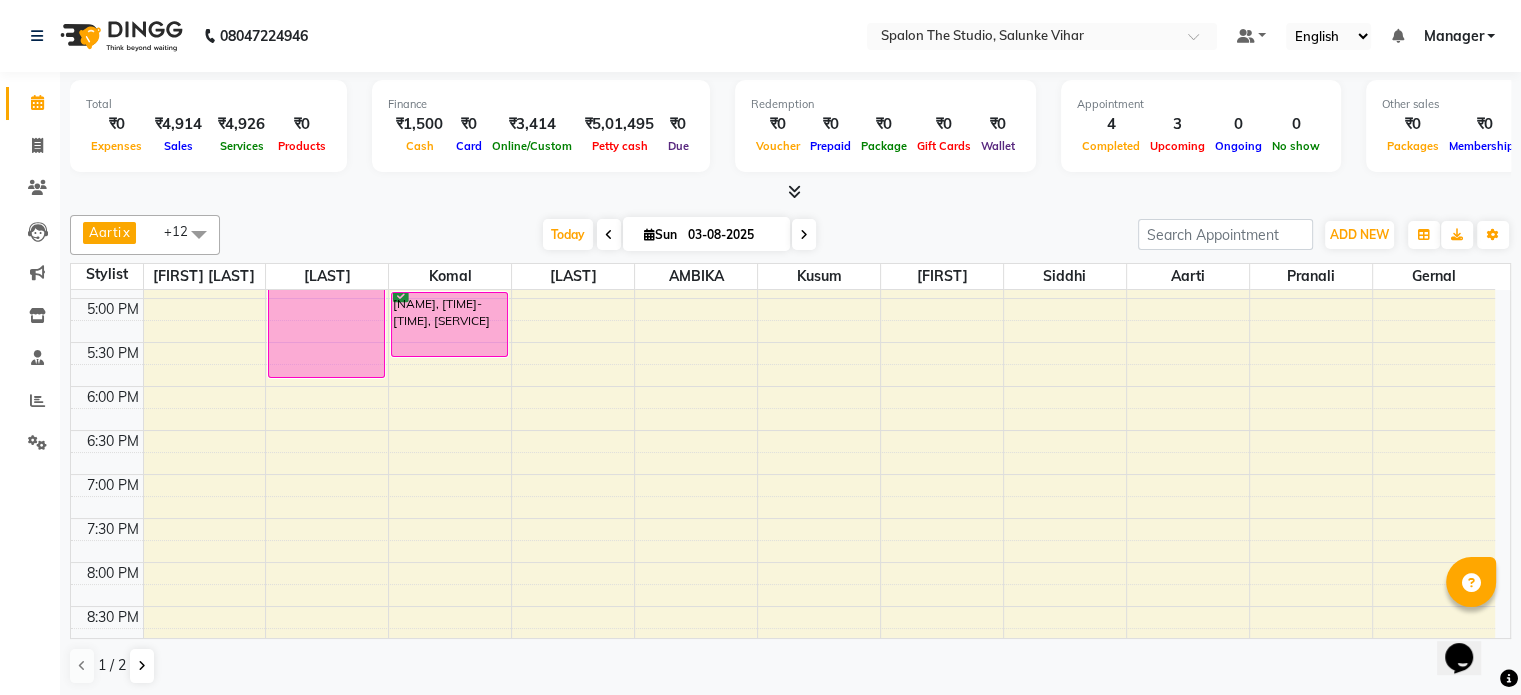 scroll, scrollTop: 700, scrollLeft: 0, axis: vertical 